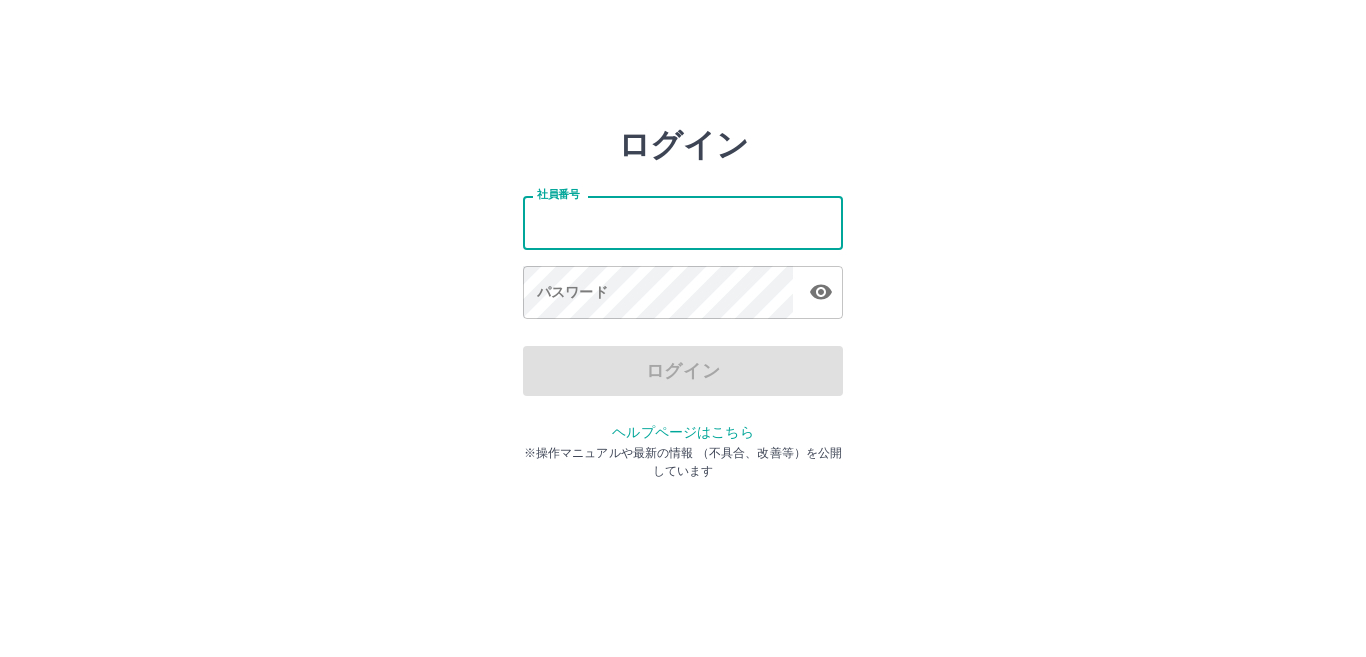 scroll, scrollTop: 0, scrollLeft: 0, axis: both 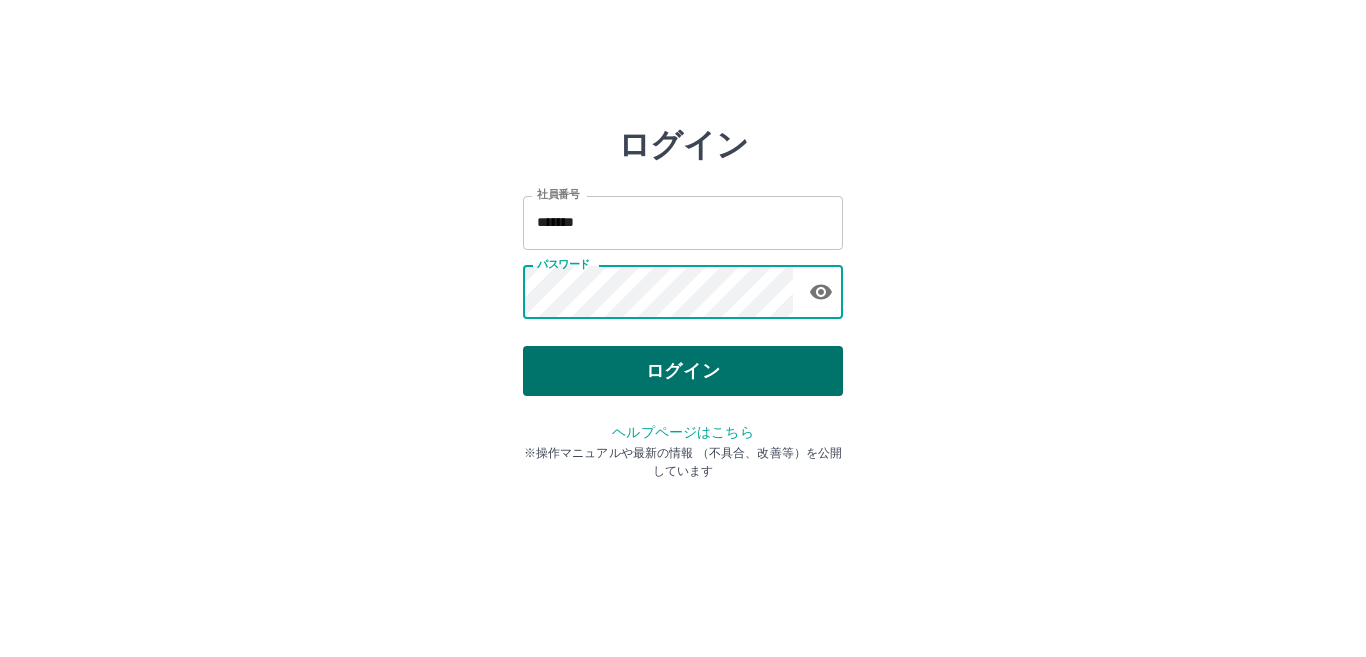 click on "ログイン" at bounding box center [683, 371] 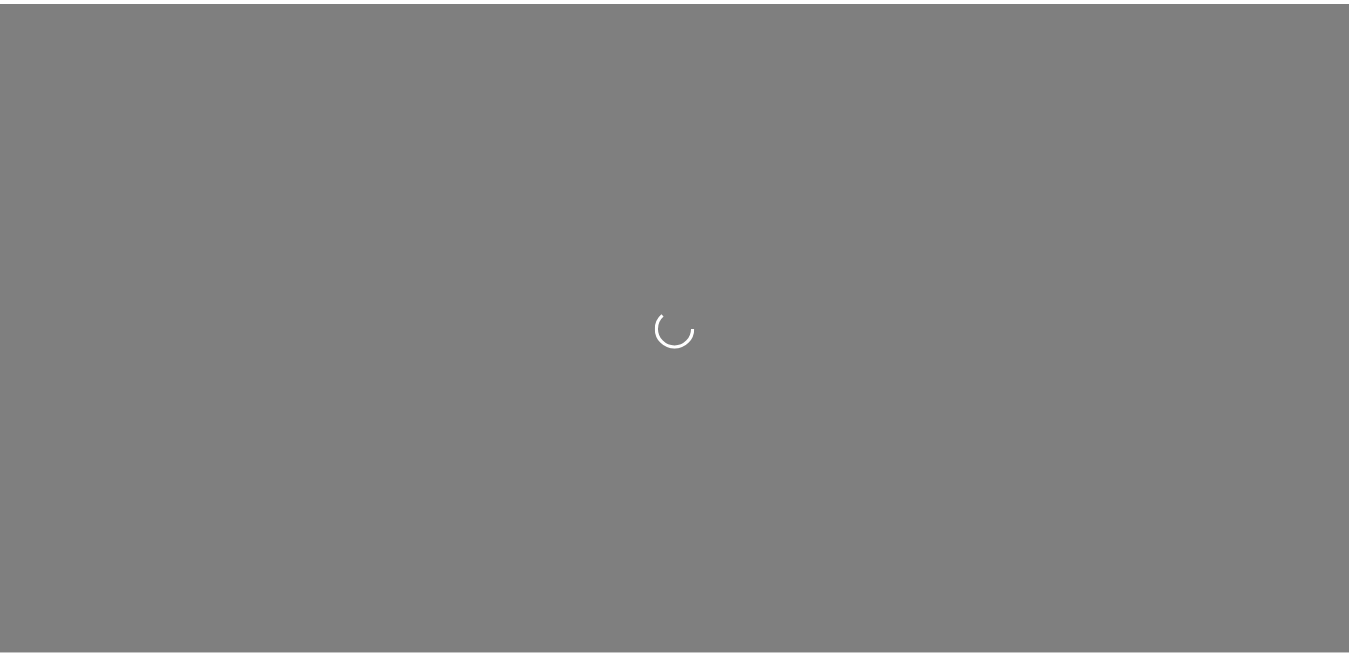 scroll, scrollTop: 0, scrollLeft: 0, axis: both 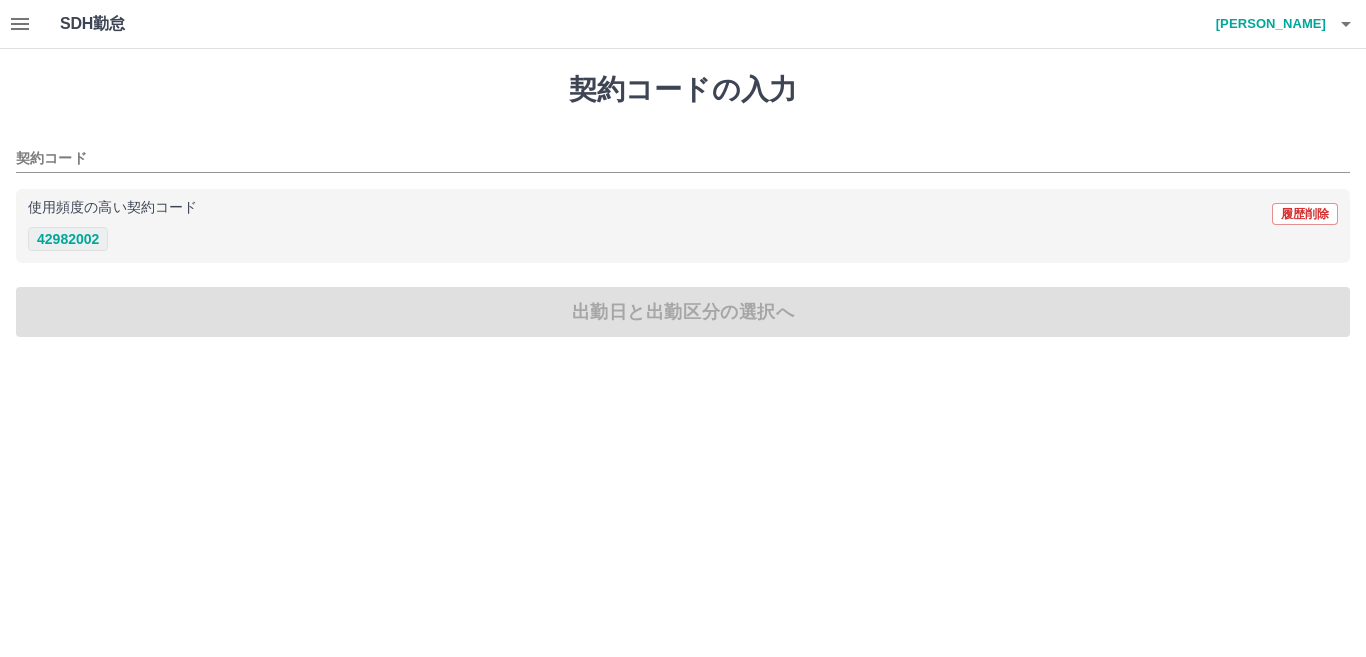 click on "42982002" at bounding box center [68, 239] 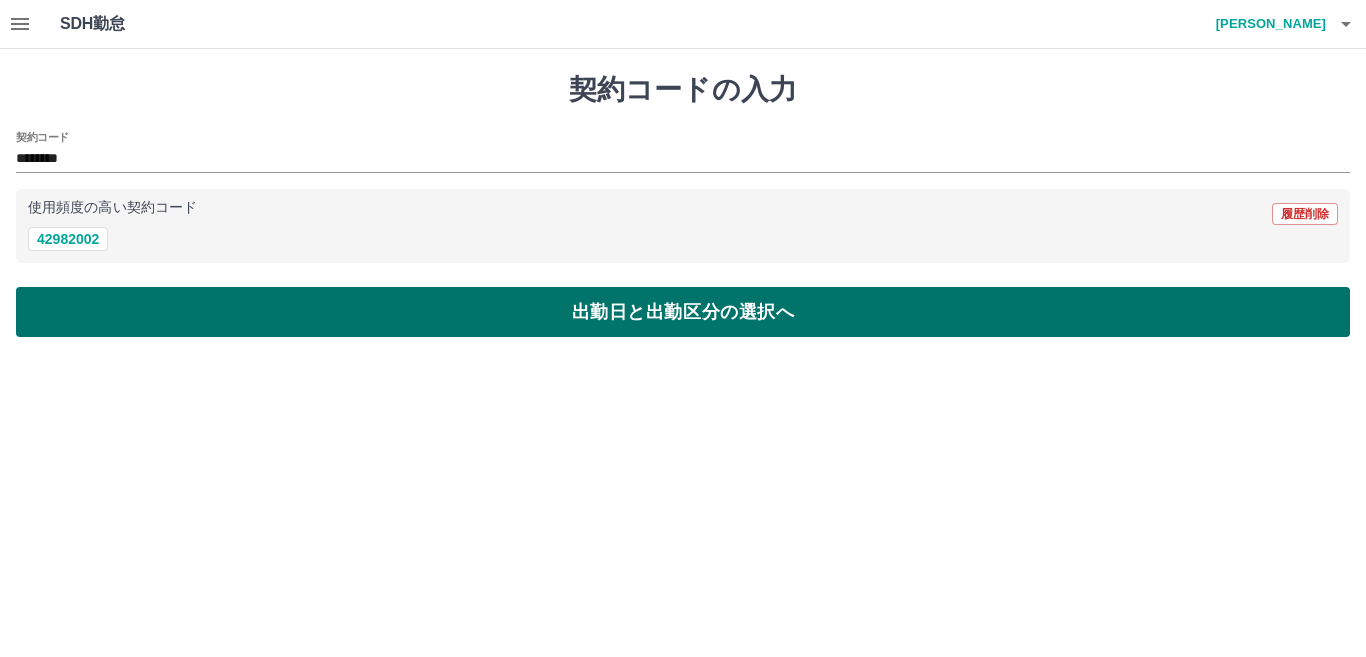 click on "出勤日と出勤区分の選択へ" at bounding box center [683, 312] 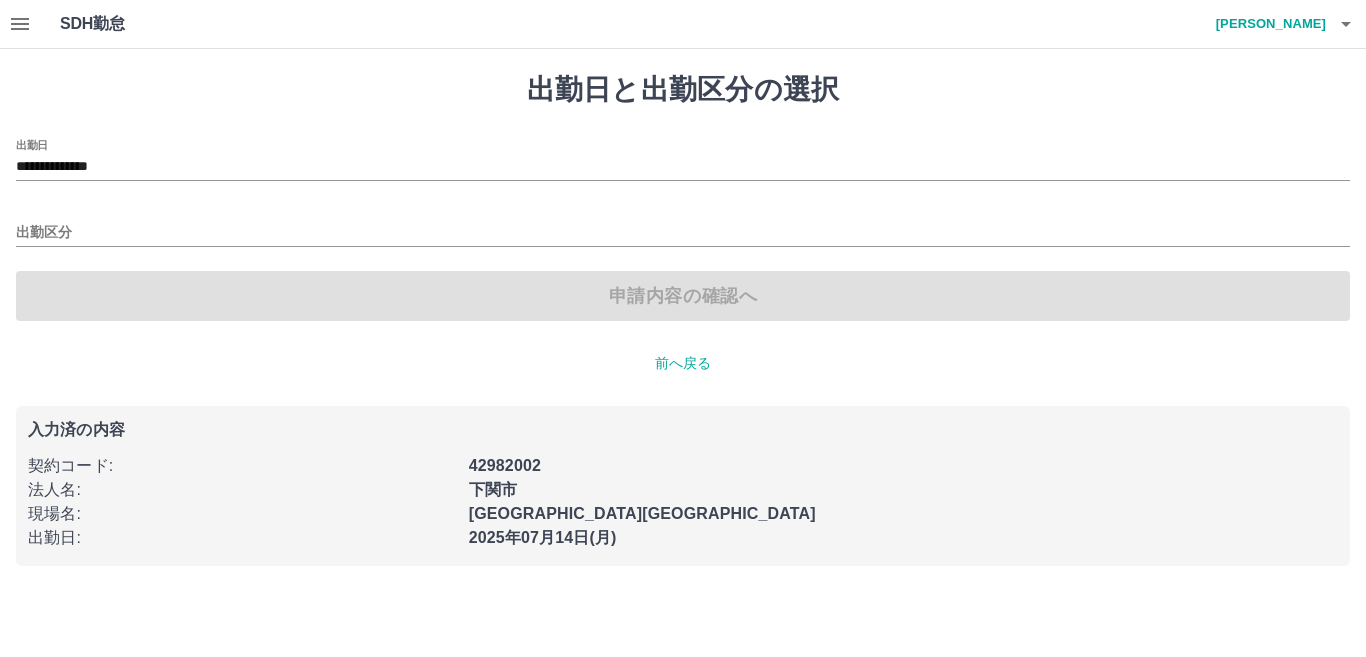click on "出勤区分" at bounding box center (683, 226) 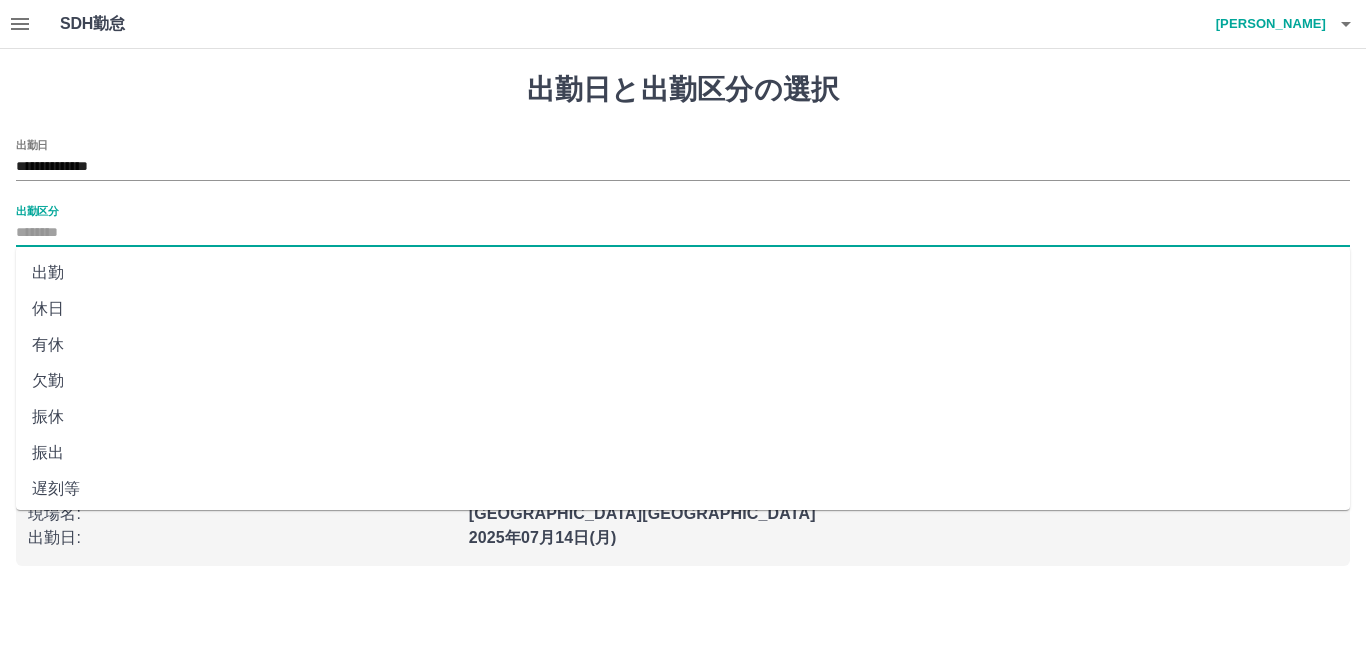 click on "出勤区分" at bounding box center [683, 233] 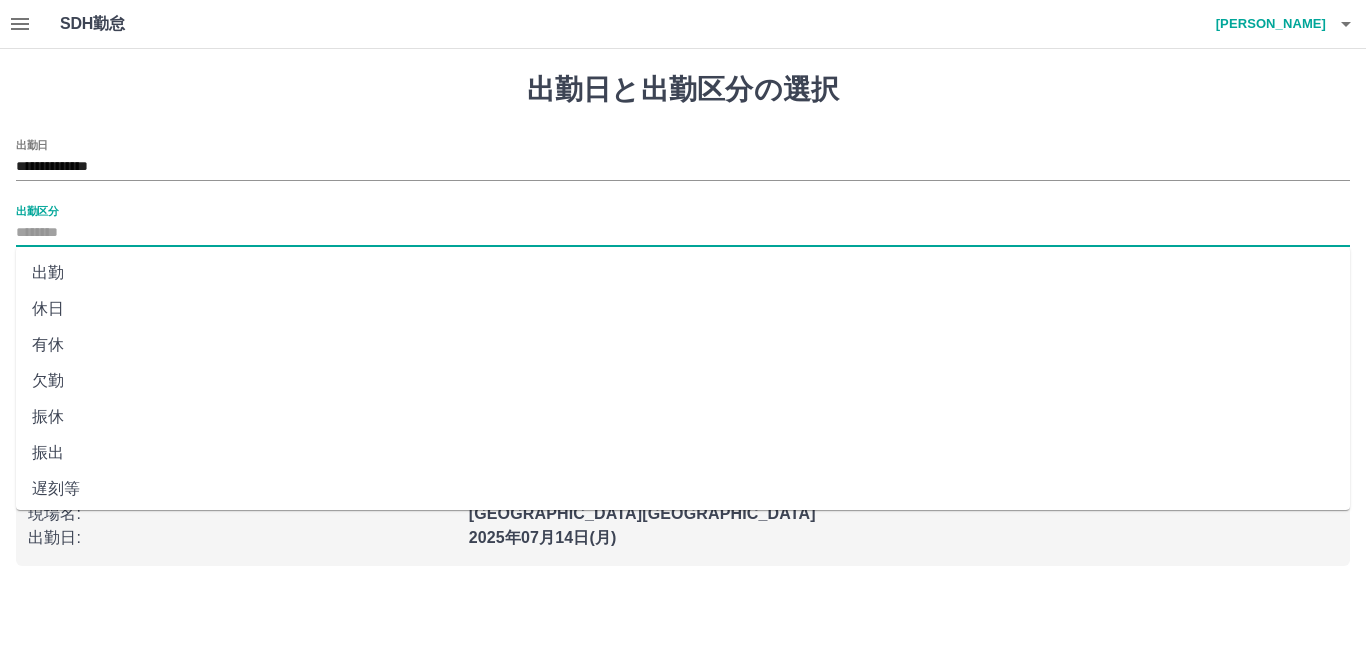click on "出勤" at bounding box center (683, 273) 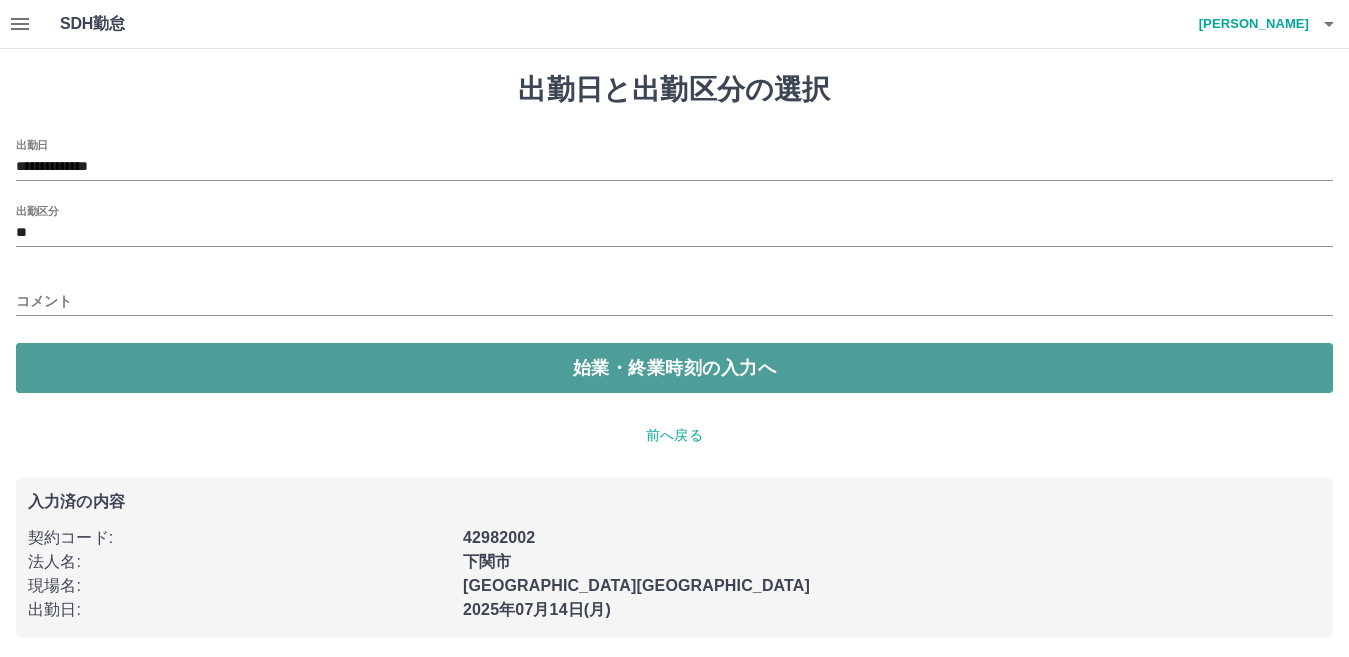 click on "始業・終業時刻の入力へ" at bounding box center (674, 368) 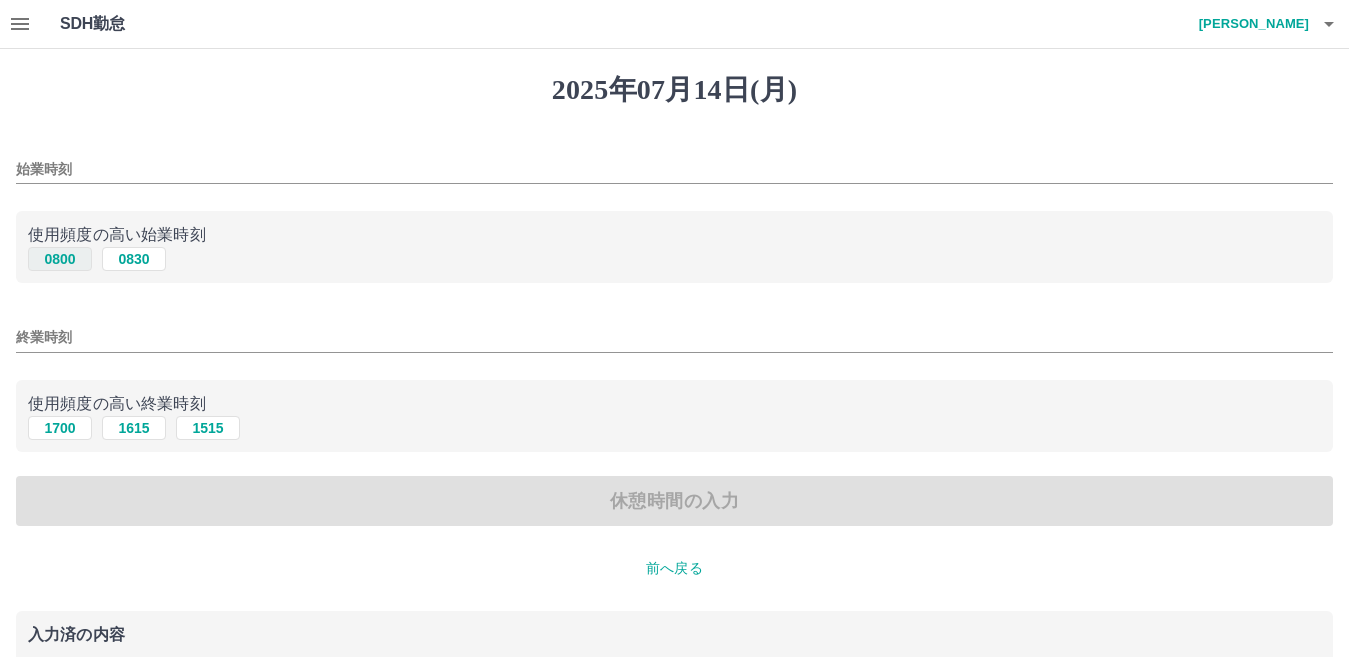 drag, startPoint x: 60, startPoint y: 259, endPoint x: 63, endPoint y: 271, distance: 12.369317 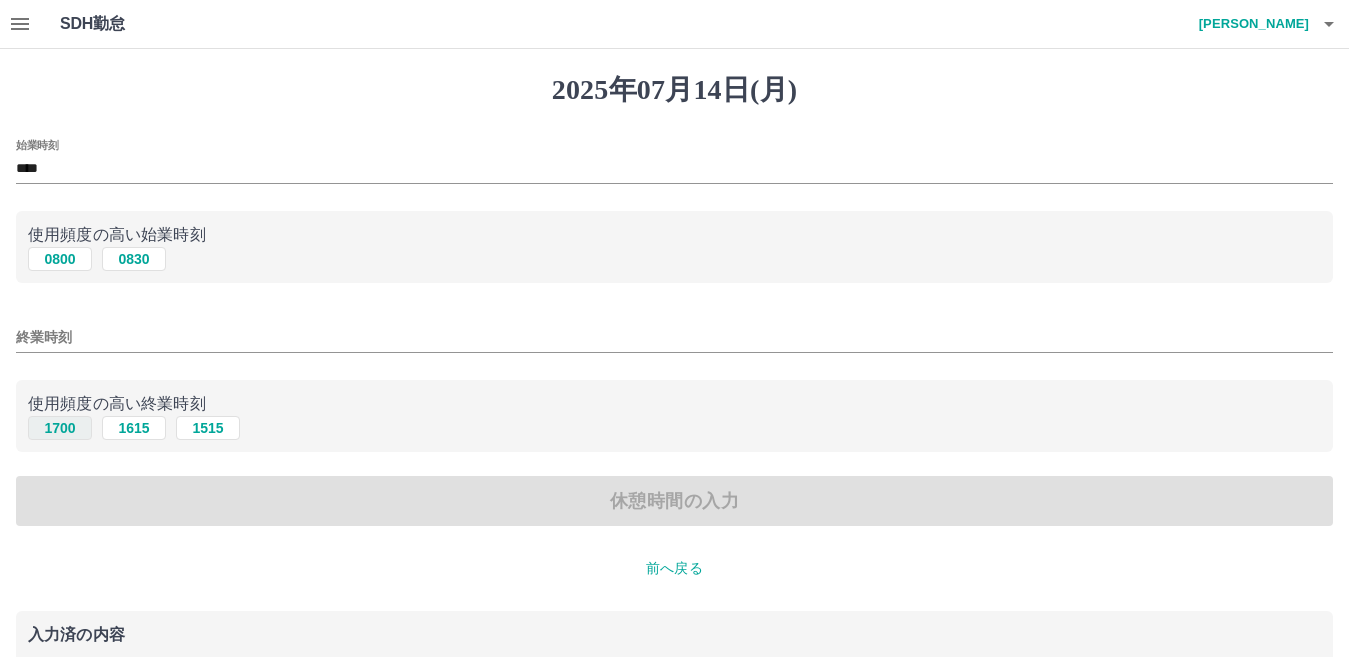 click on "1700" at bounding box center [60, 428] 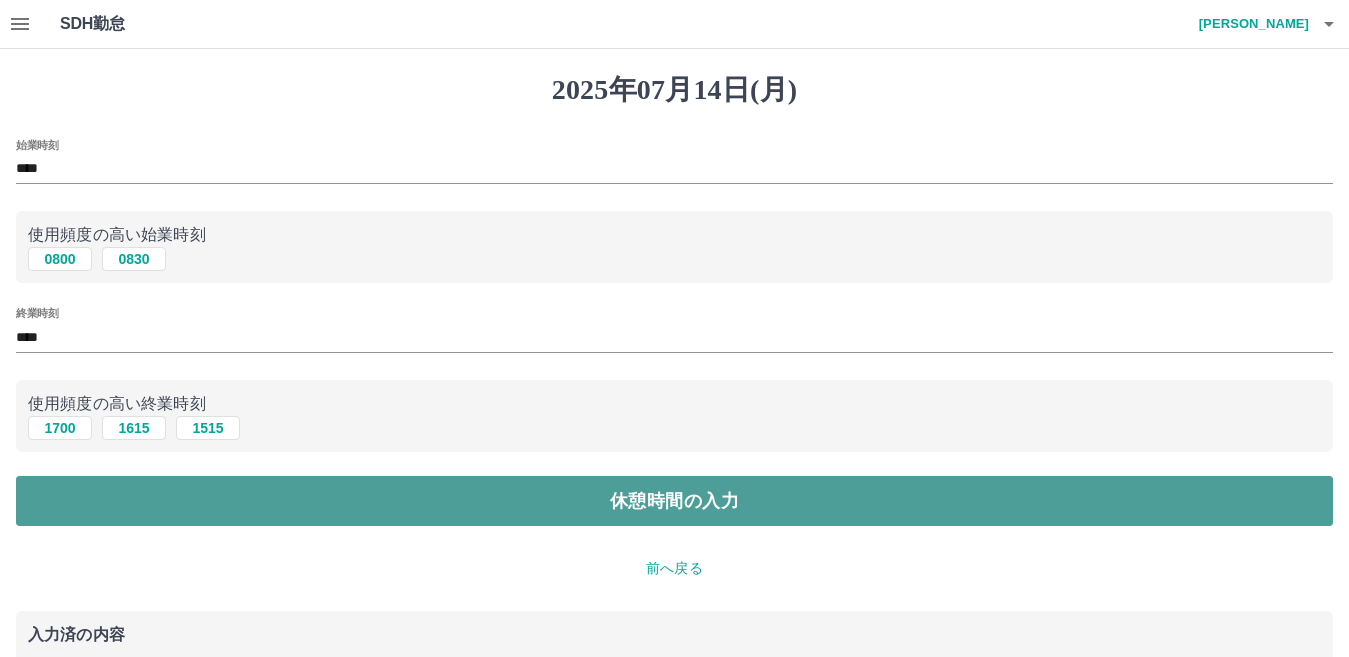 click on "休憩時間の入力" at bounding box center [674, 501] 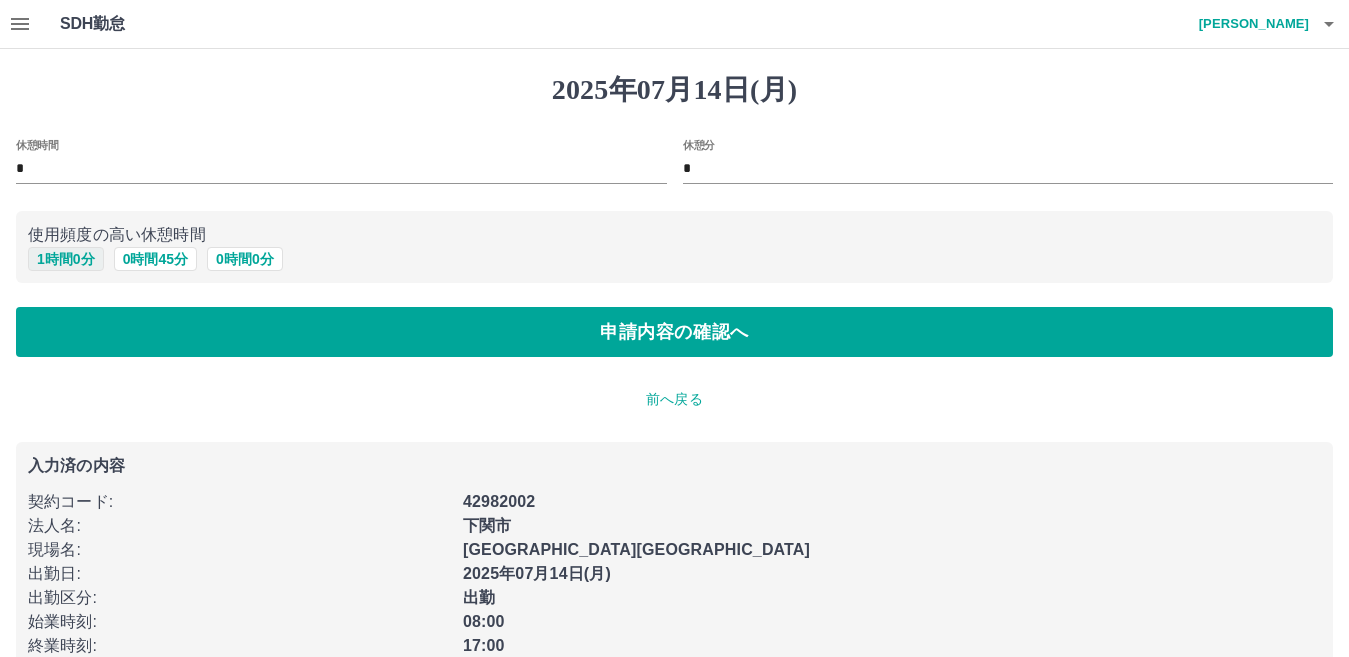 click on "1 時間 0 分" at bounding box center (66, 259) 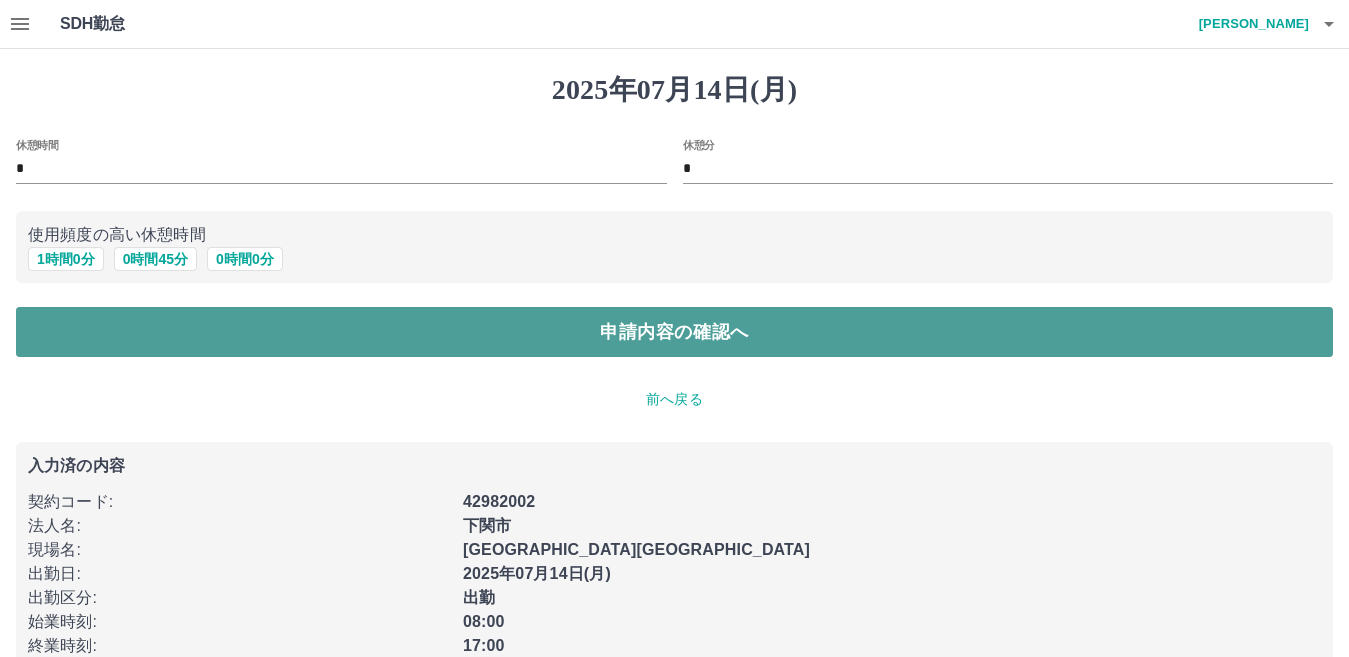 click on "申請内容の確認へ" at bounding box center (674, 332) 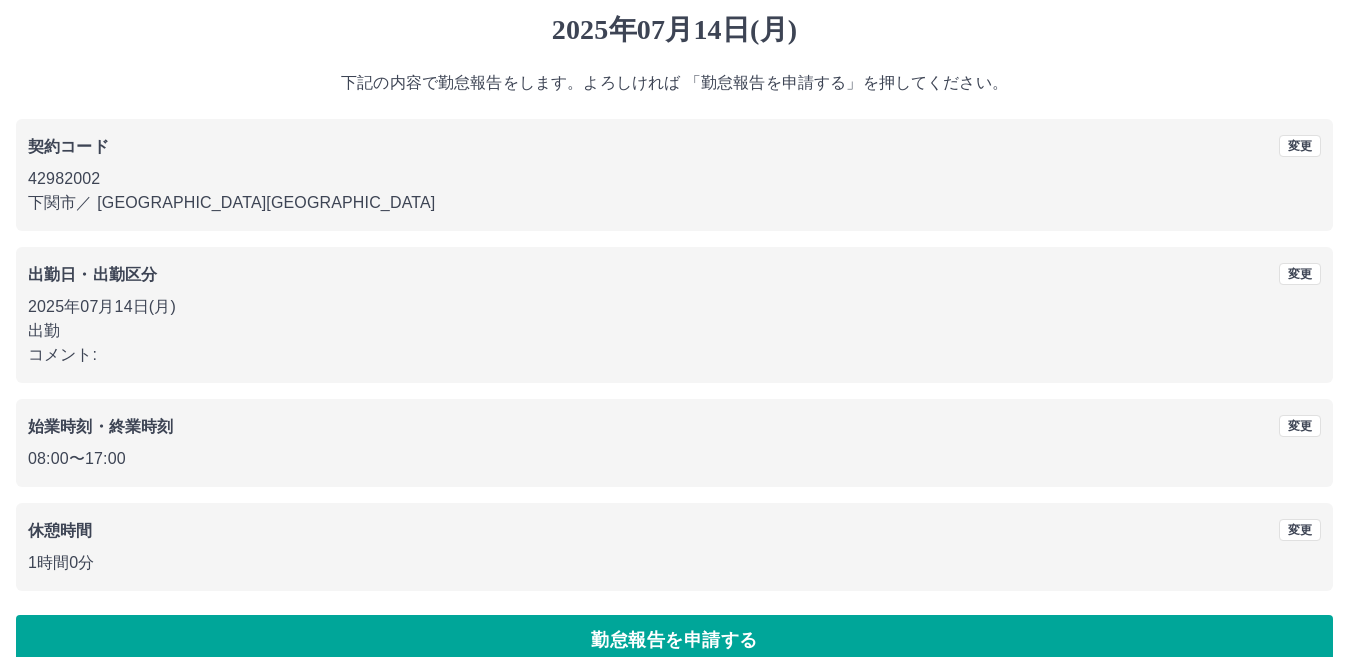 scroll, scrollTop: 92, scrollLeft: 0, axis: vertical 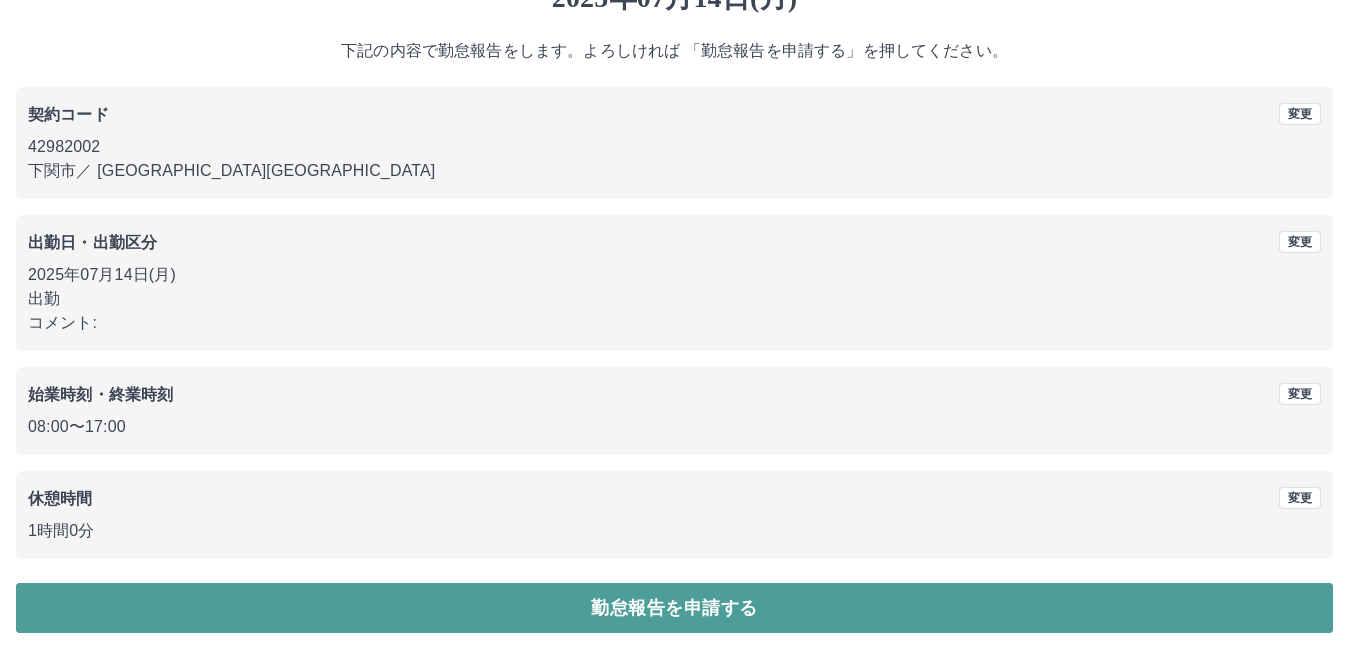 click on "勤怠報告を申請する" at bounding box center [674, 608] 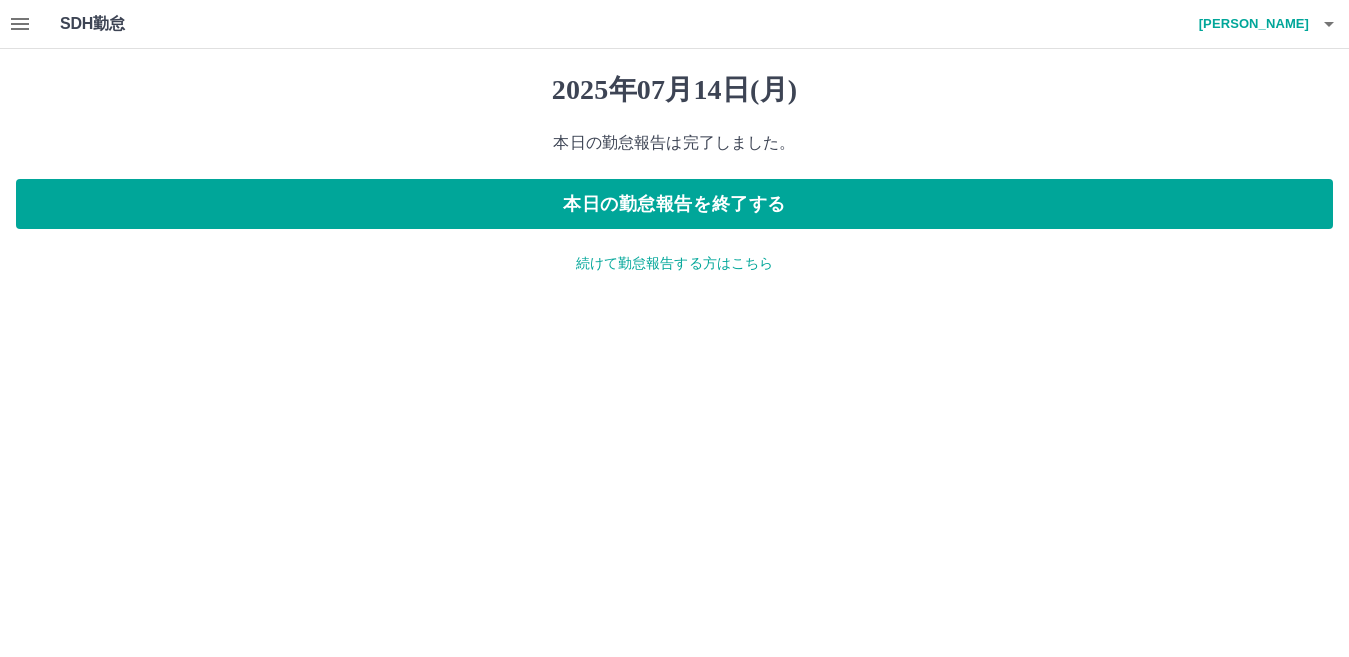 scroll, scrollTop: 0, scrollLeft: 0, axis: both 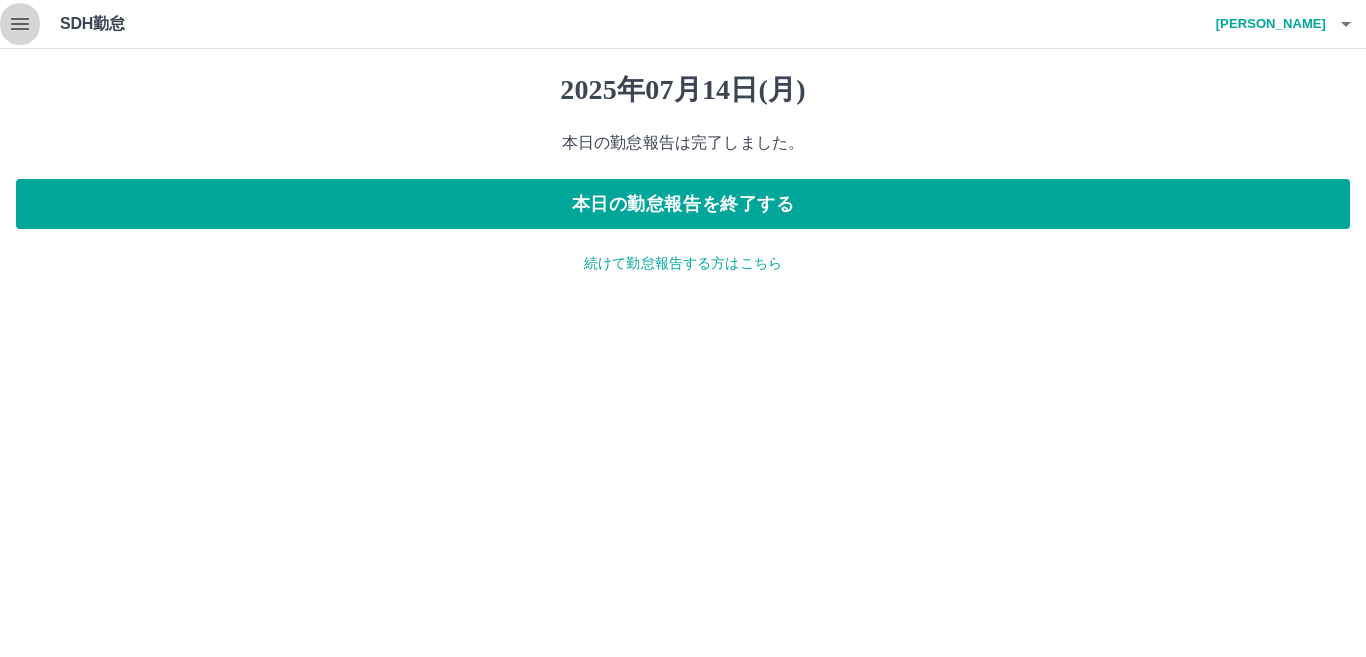 click 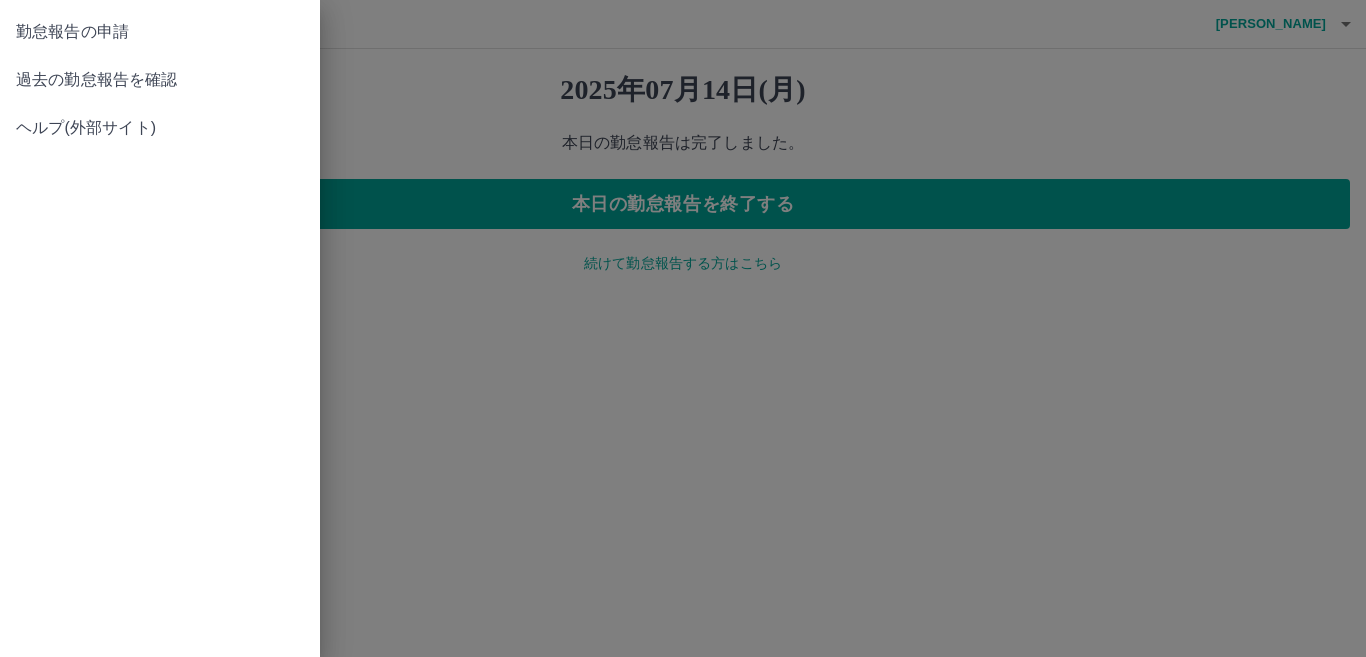click on "過去の勤怠報告を確認" at bounding box center [160, 80] 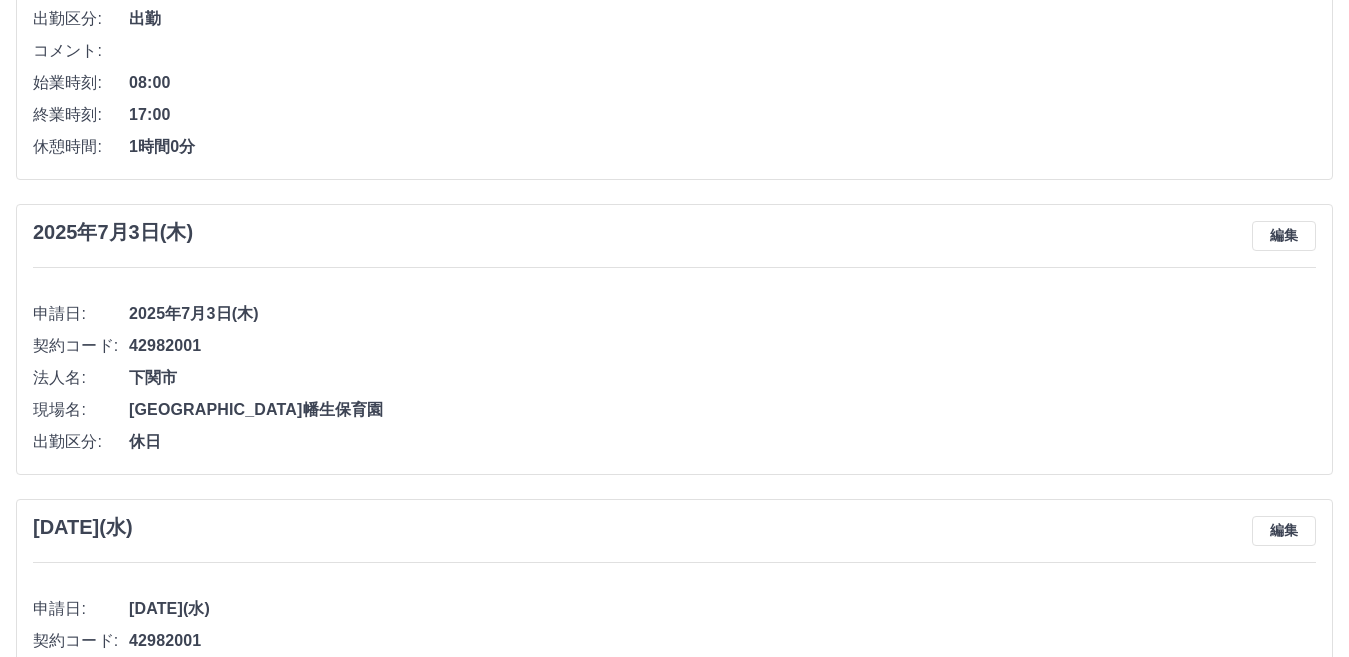 scroll, scrollTop: 400, scrollLeft: 0, axis: vertical 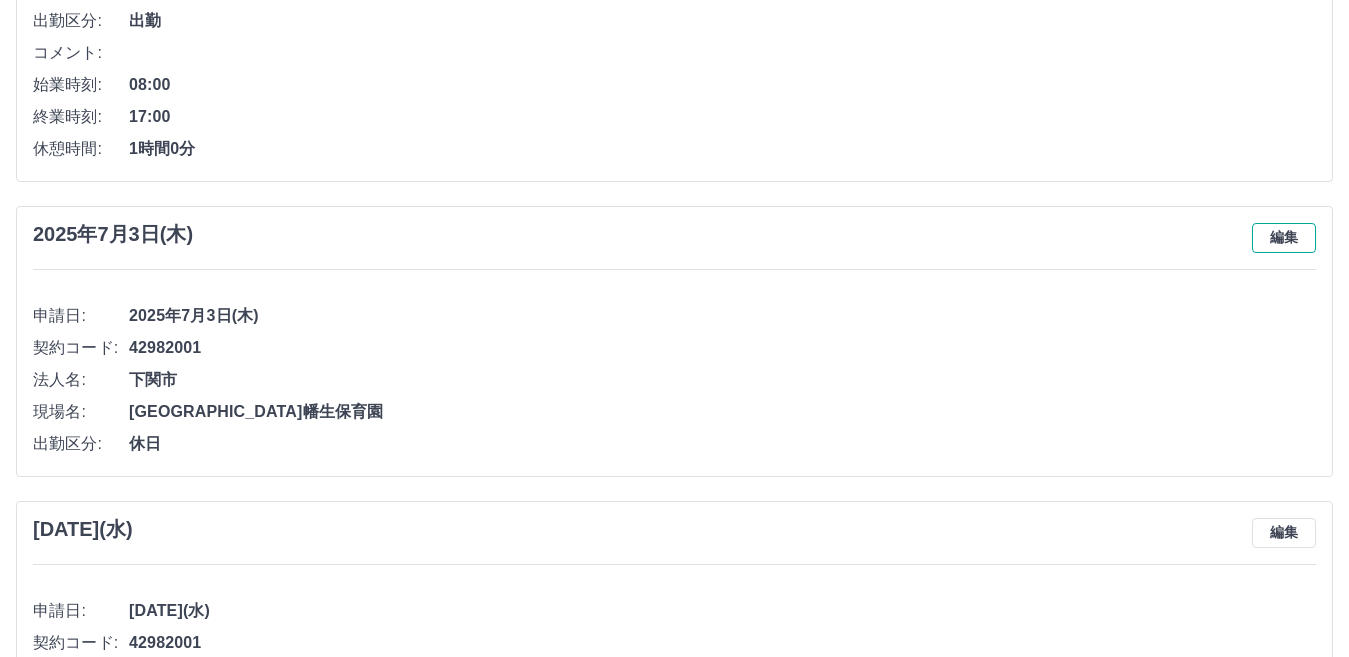click on "編集" at bounding box center (1284, 238) 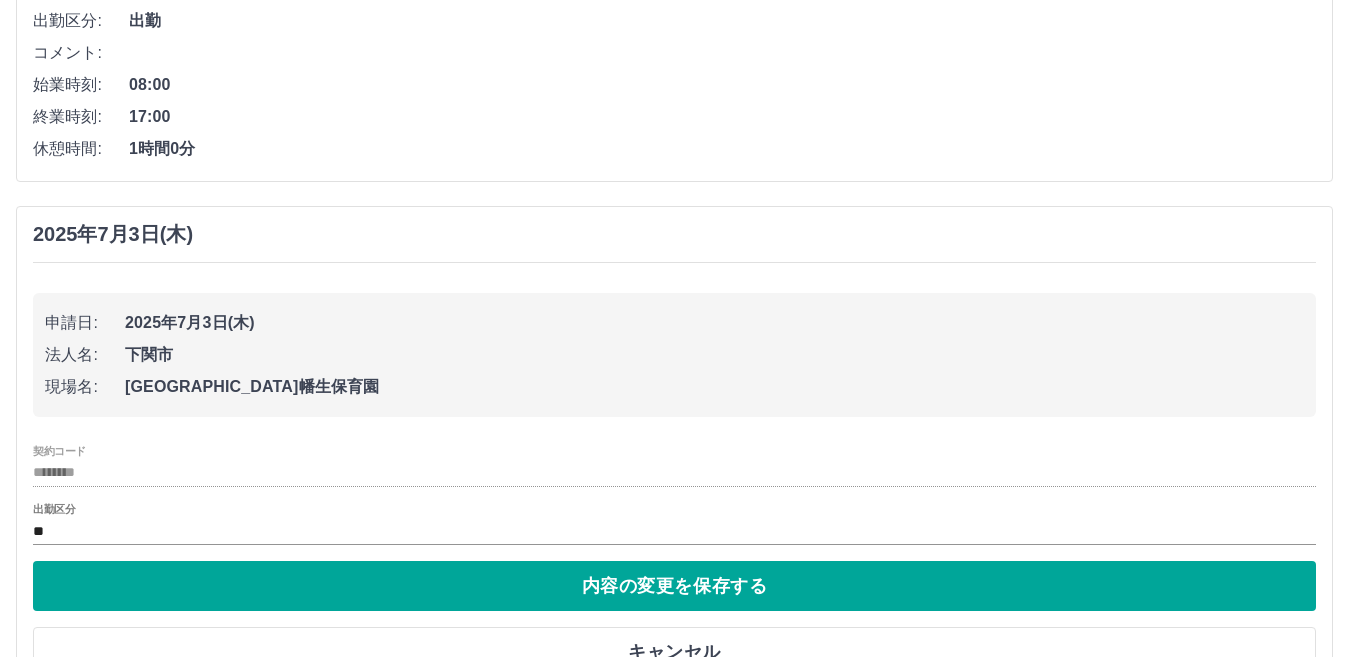click on "[GEOGRAPHIC_DATA]幡生保育園" at bounding box center (714, 387) 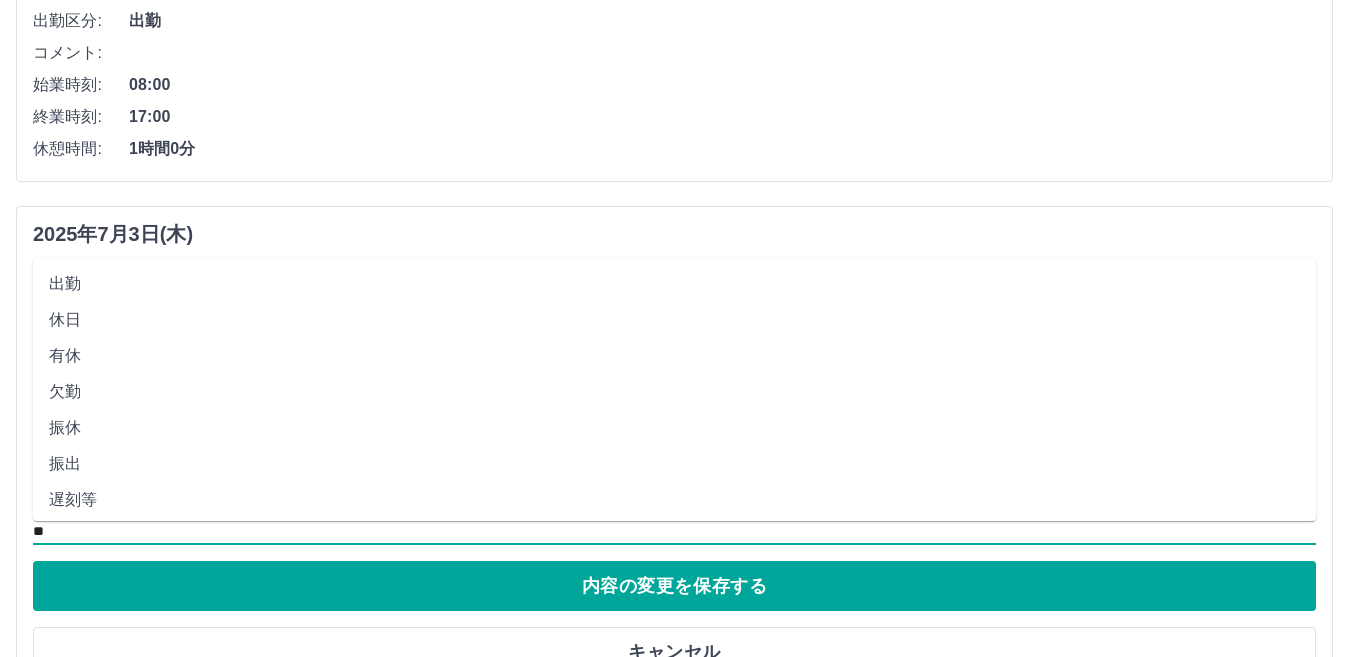 click on "**" at bounding box center [674, 531] 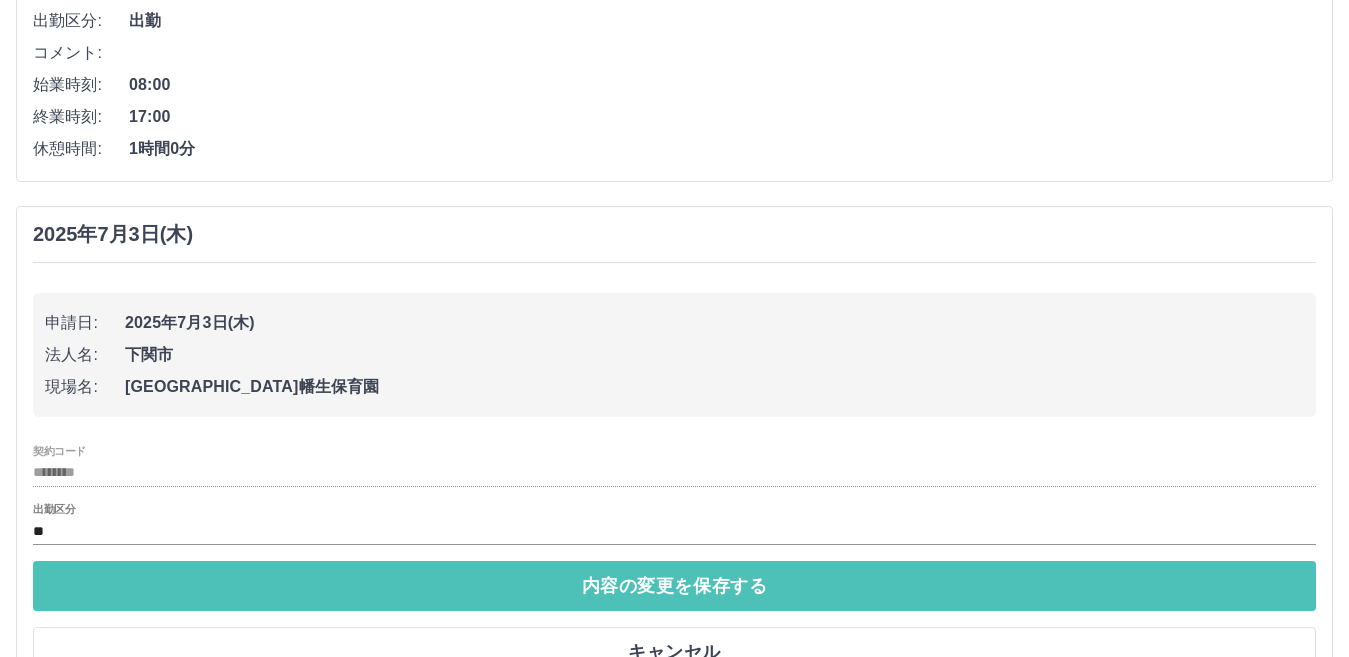 click on "内容の変更を保存する" at bounding box center [674, 586] 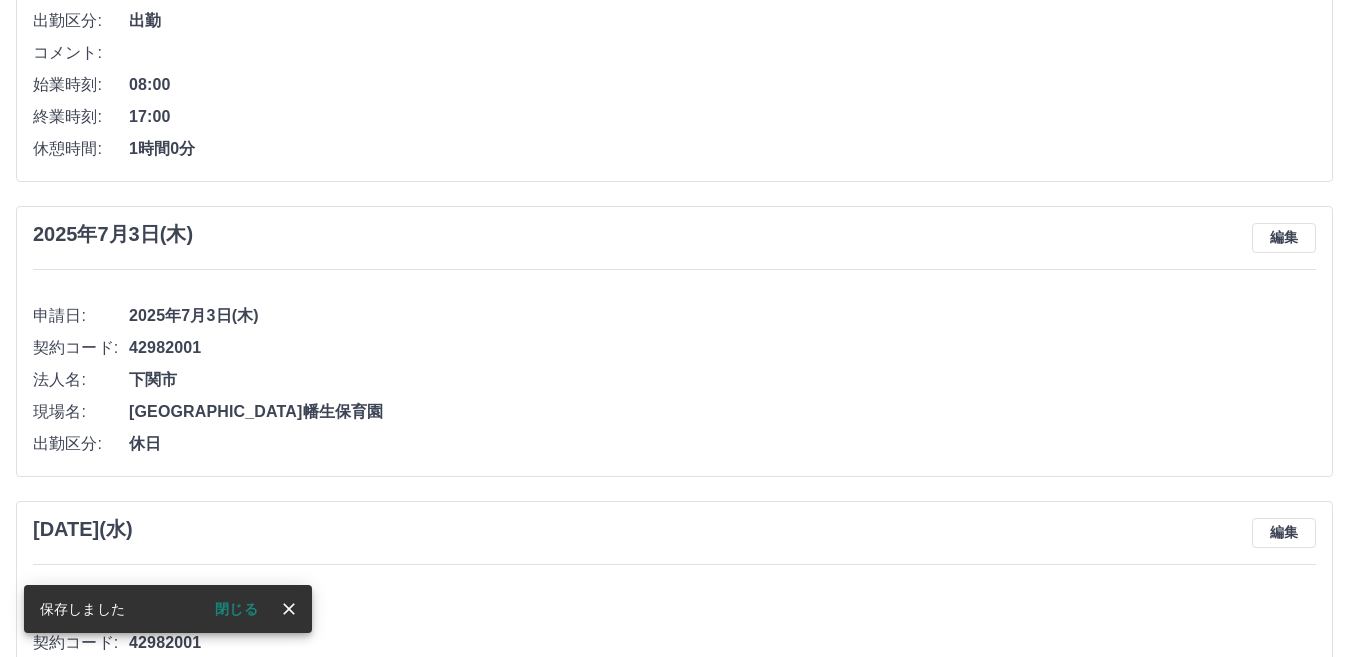 click on "閉じる" at bounding box center [236, 609] 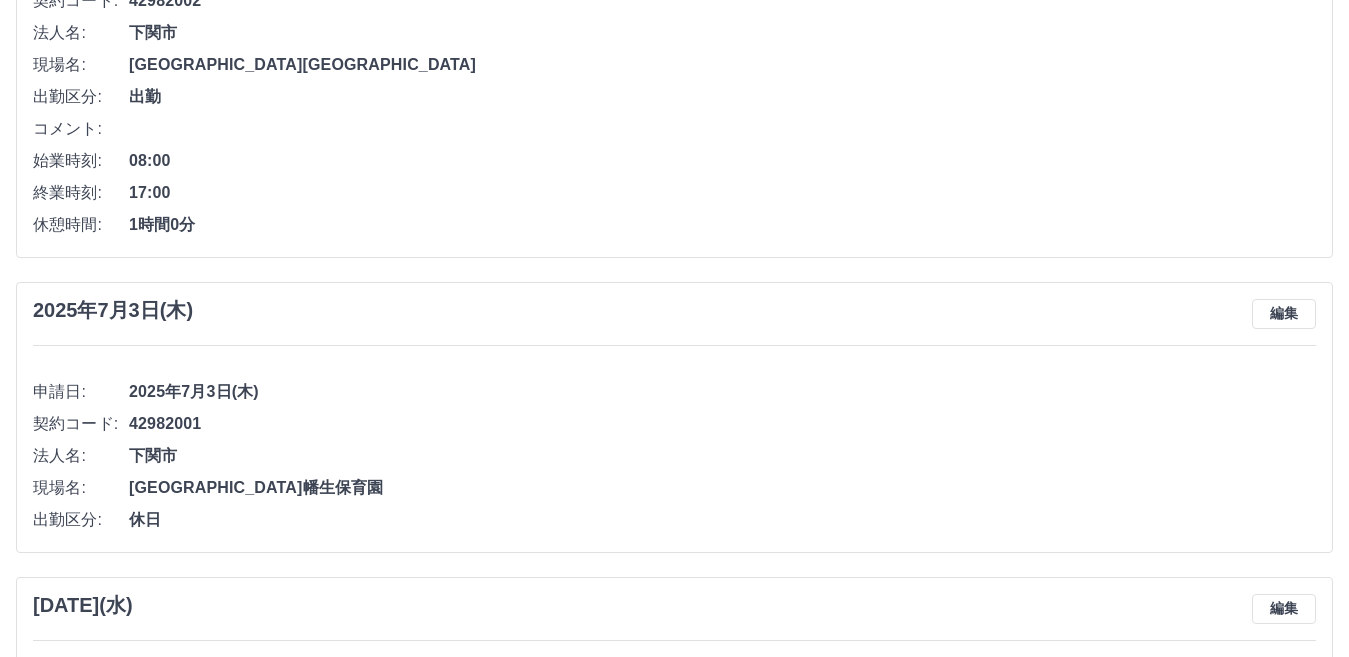 scroll, scrollTop: 400, scrollLeft: 0, axis: vertical 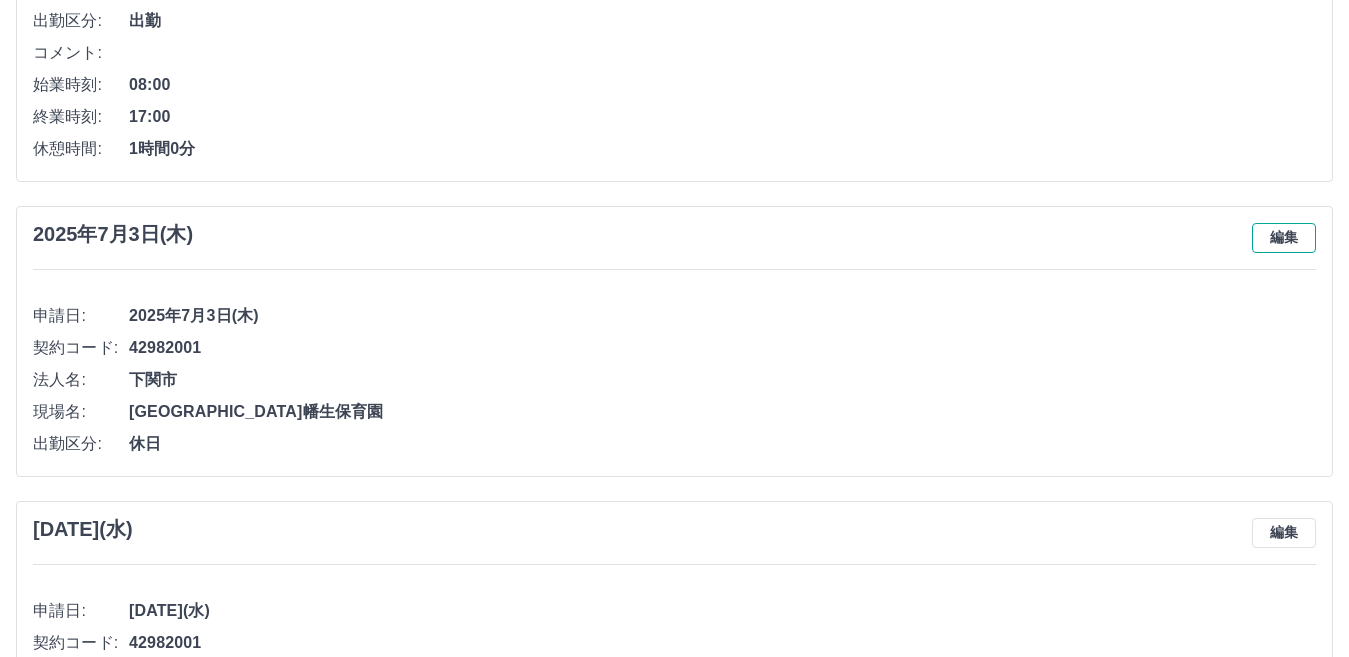 click on "編集" at bounding box center [1284, 238] 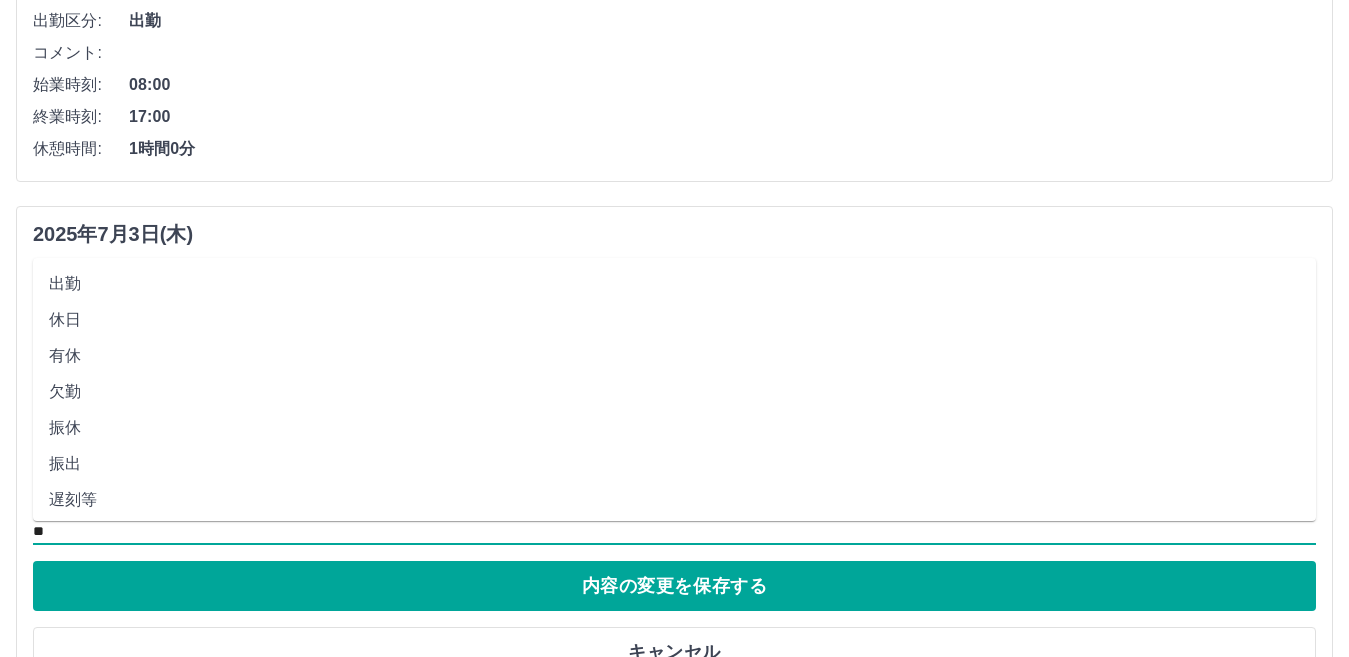 click on "**" at bounding box center [674, 531] 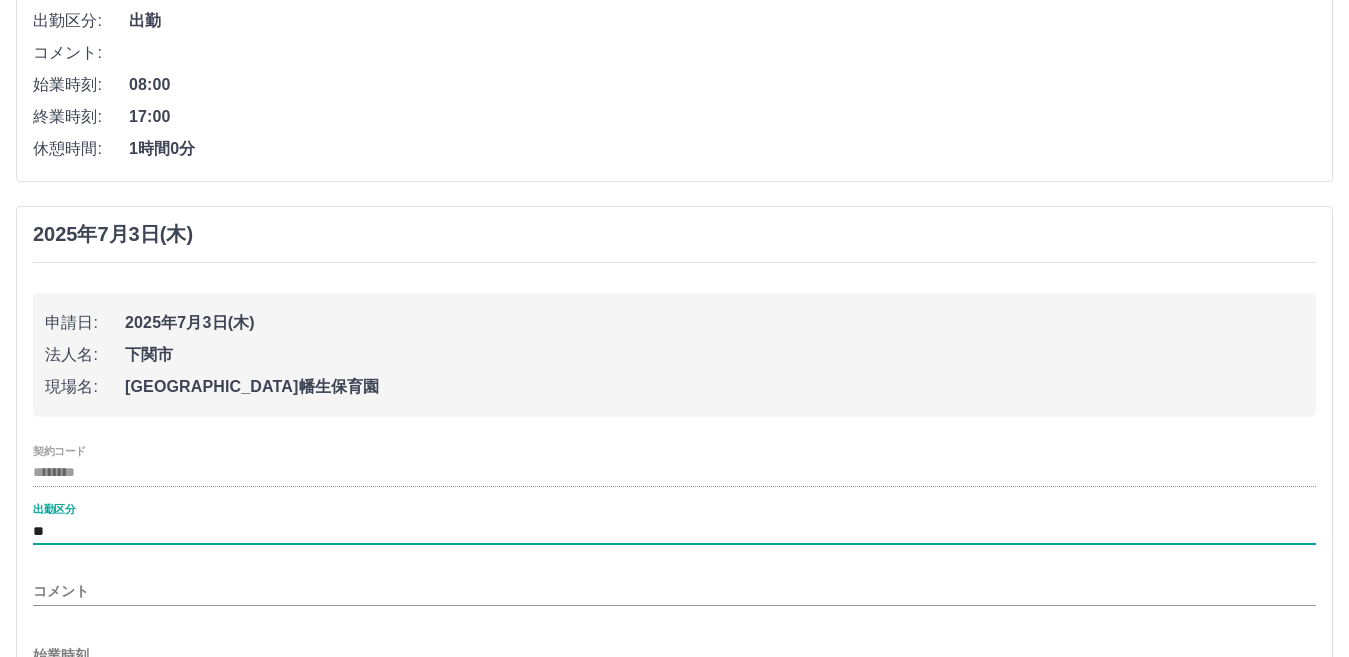 click on "**" at bounding box center [674, 531] 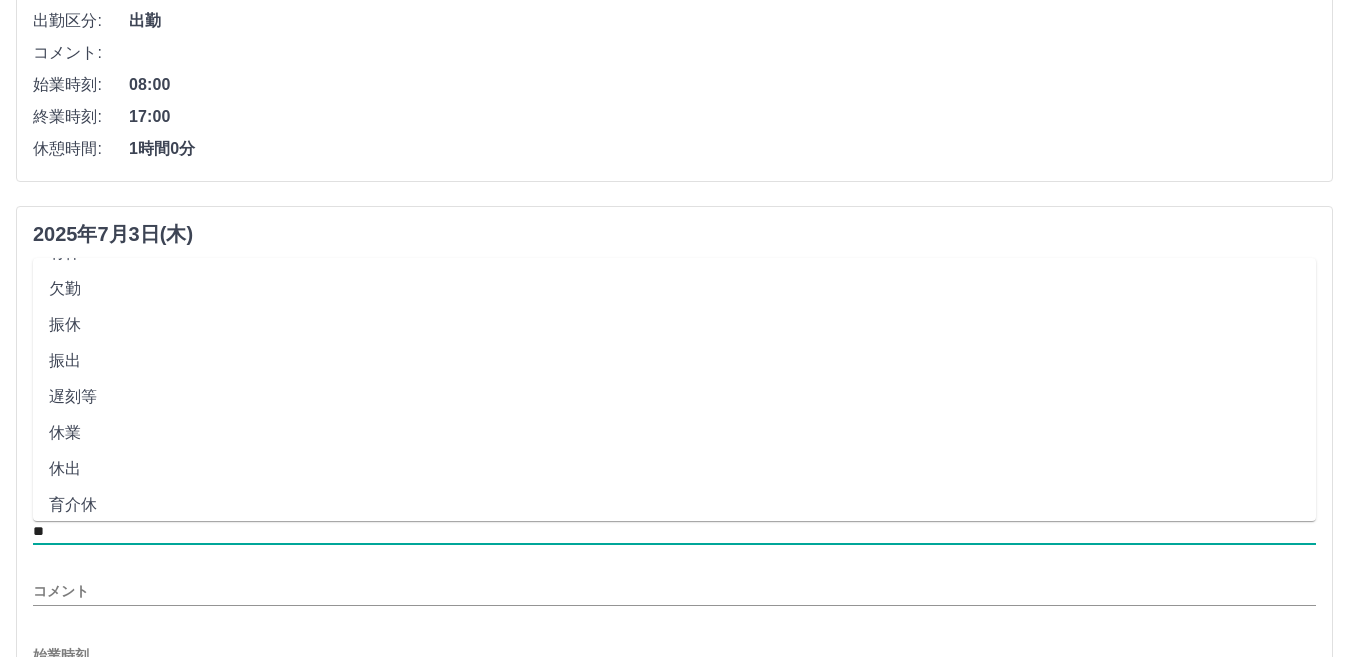 scroll, scrollTop: 101, scrollLeft: 0, axis: vertical 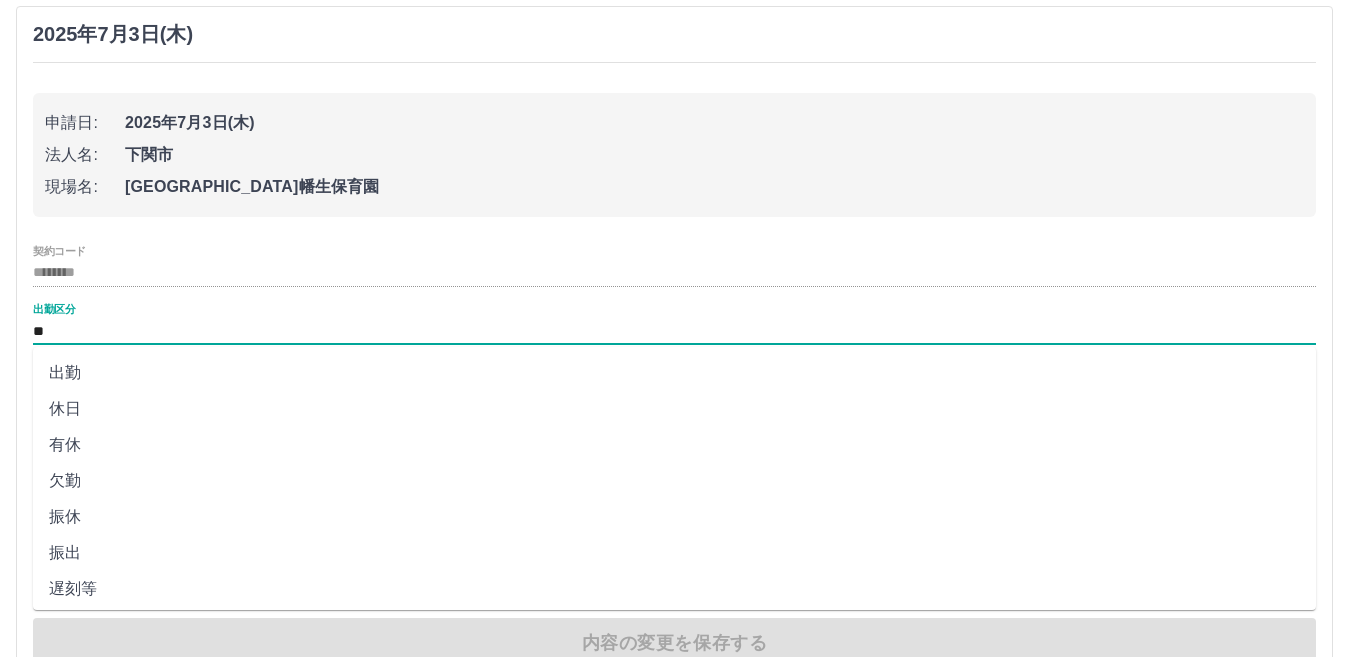 click on "出勤" at bounding box center (674, 373) 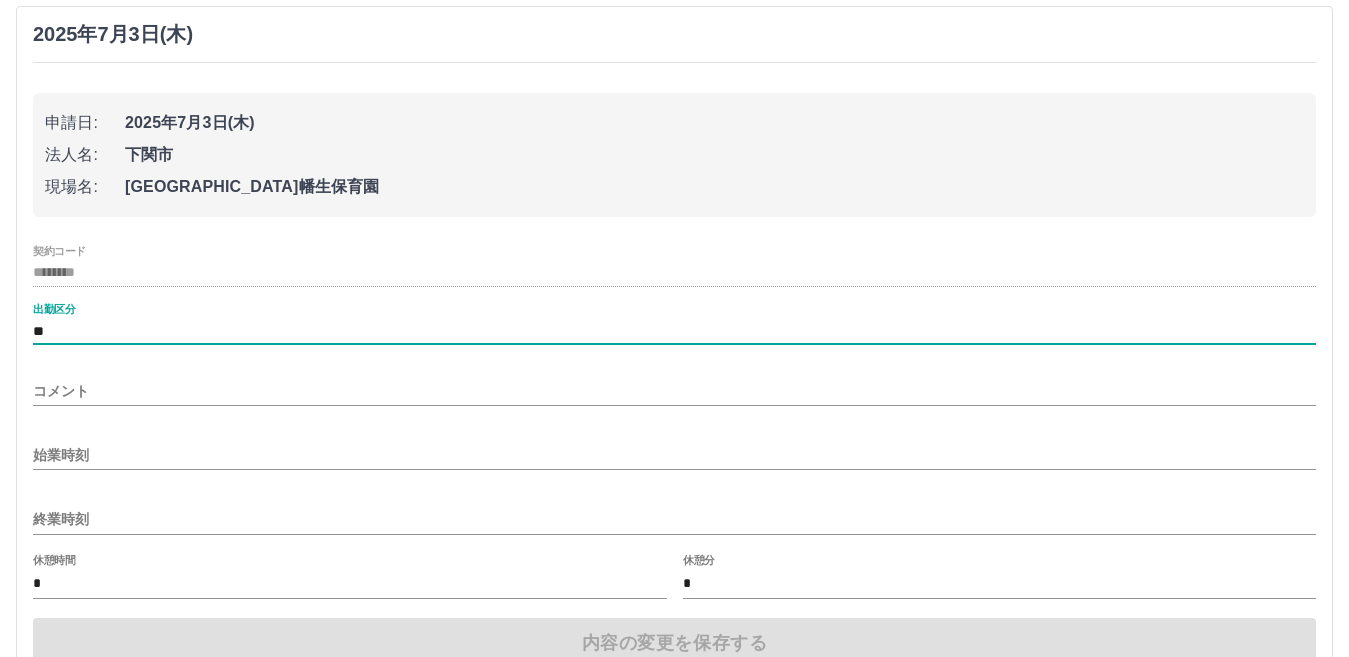 click on "始業時刻" at bounding box center [674, 455] 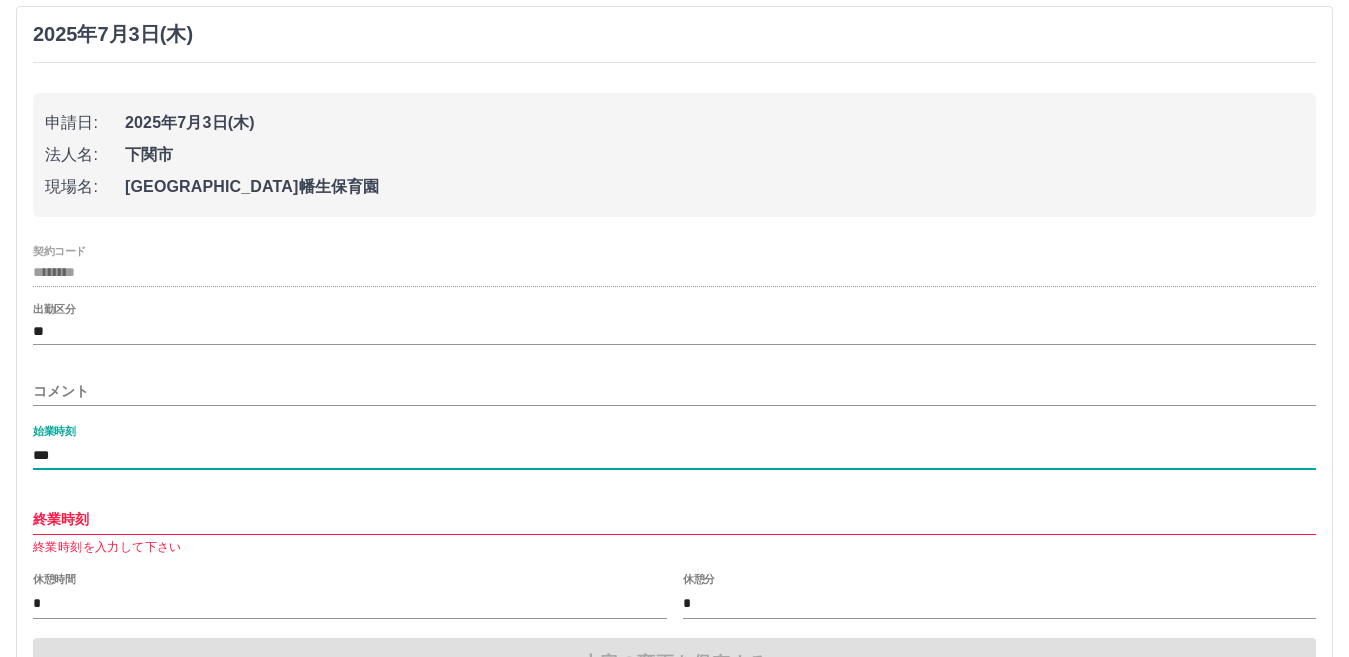 type on "***" 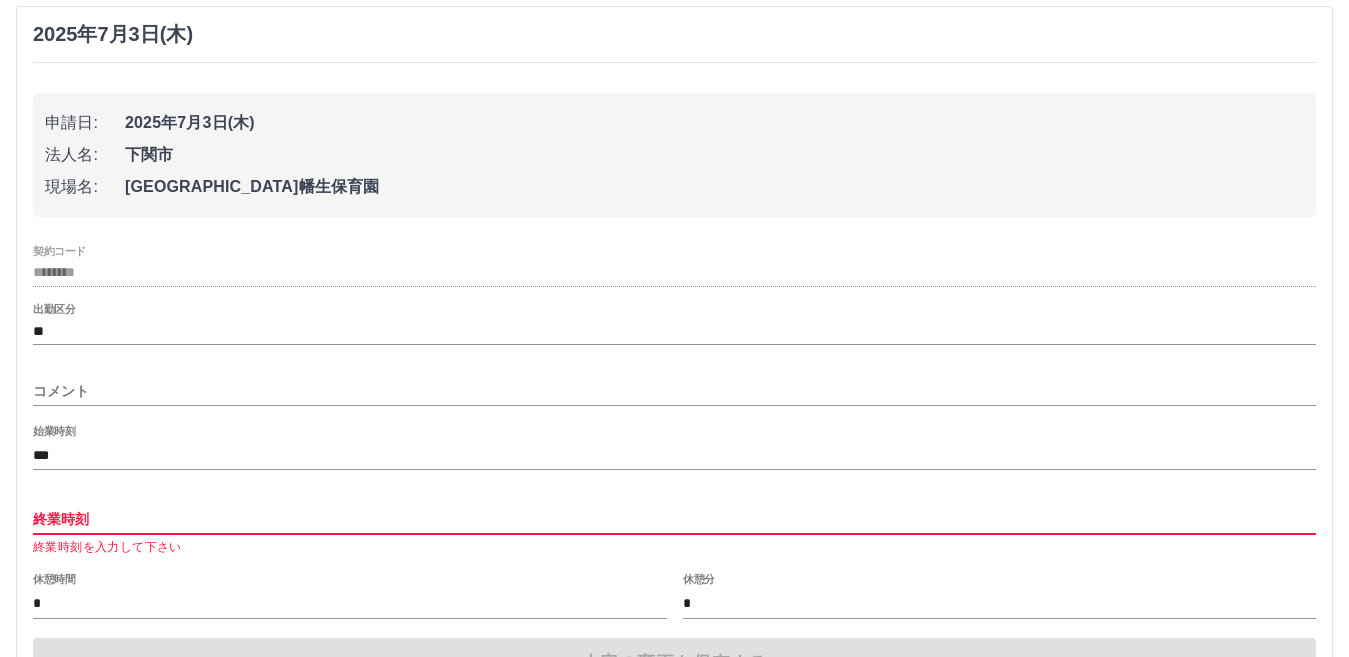 click on "終業時刻" at bounding box center (674, 519) 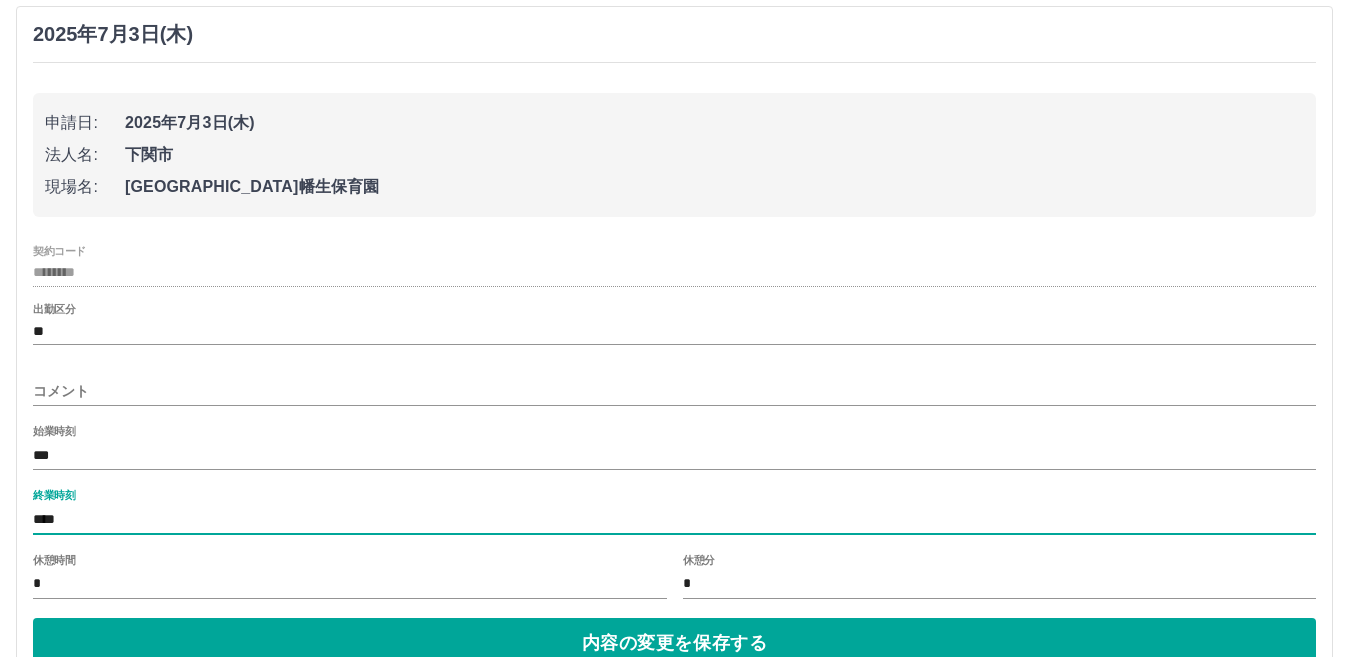 type on "****" 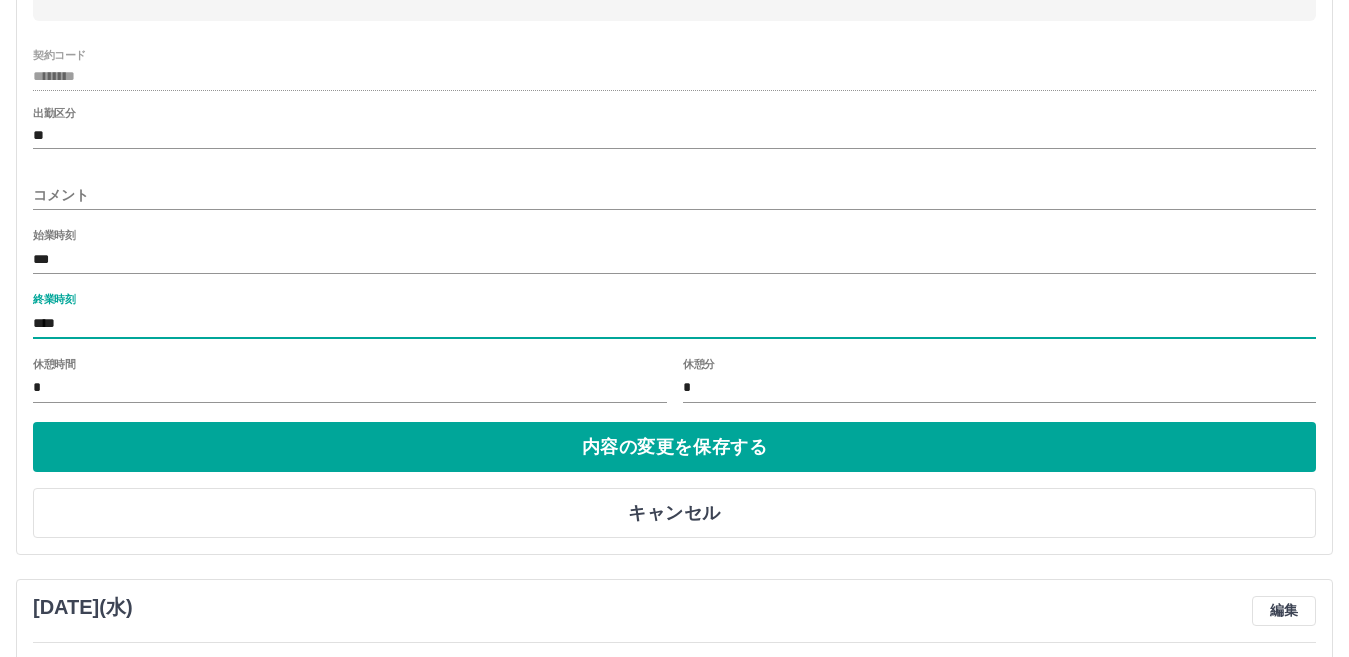 scroll, scrollTop: 800, scrollLeft: 0, axis: vertical 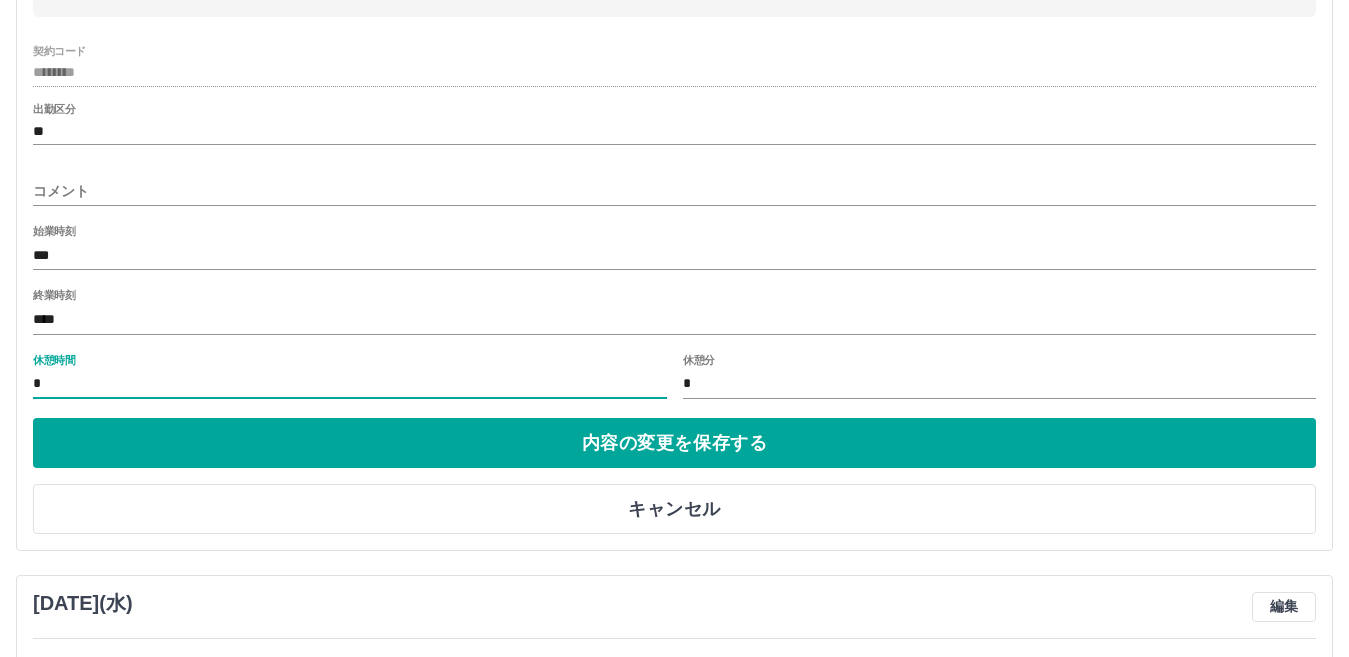 click on "*" at bounding box center (350, 384) 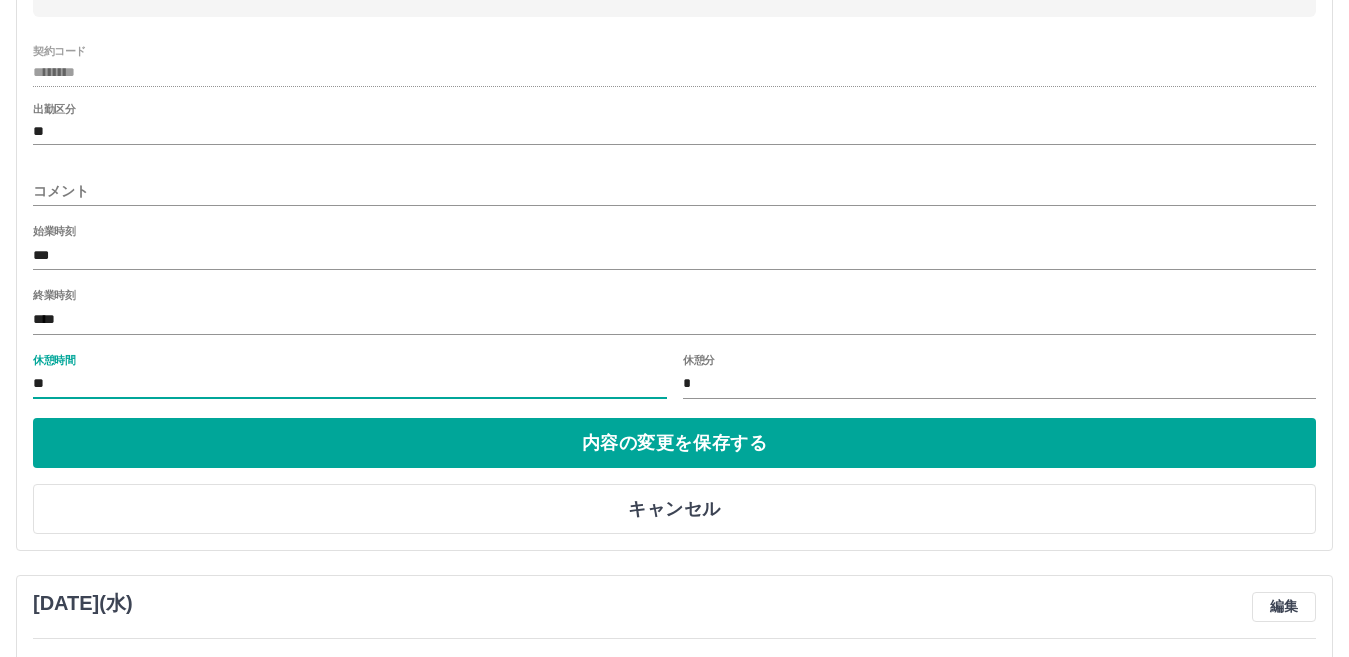 type on "*" 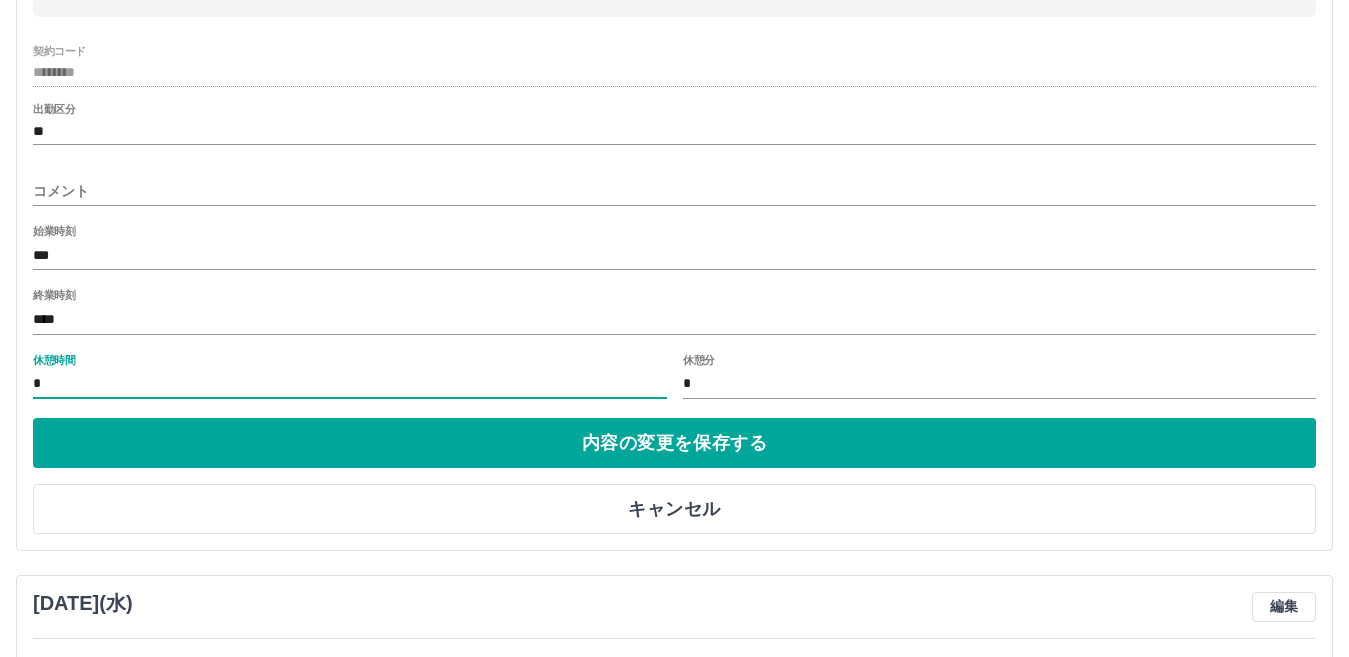 type on "*" 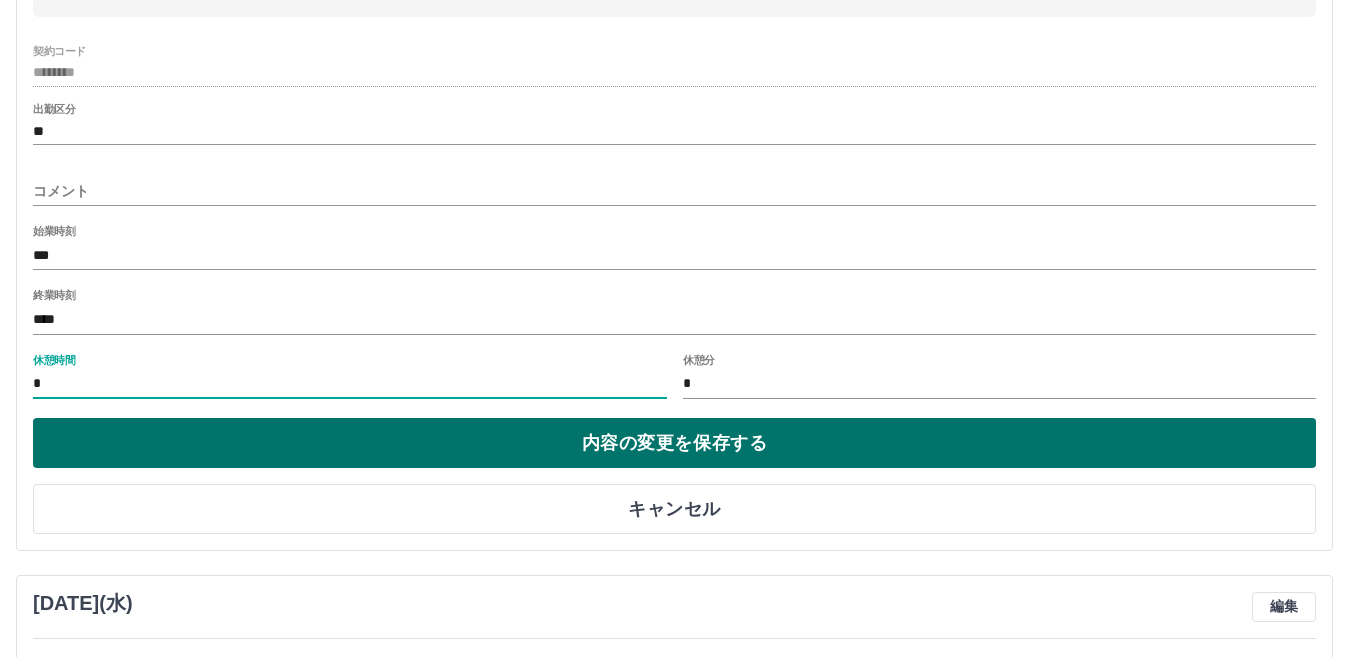 click on "内容の変更を保存する" at bounding box center (674, 443) 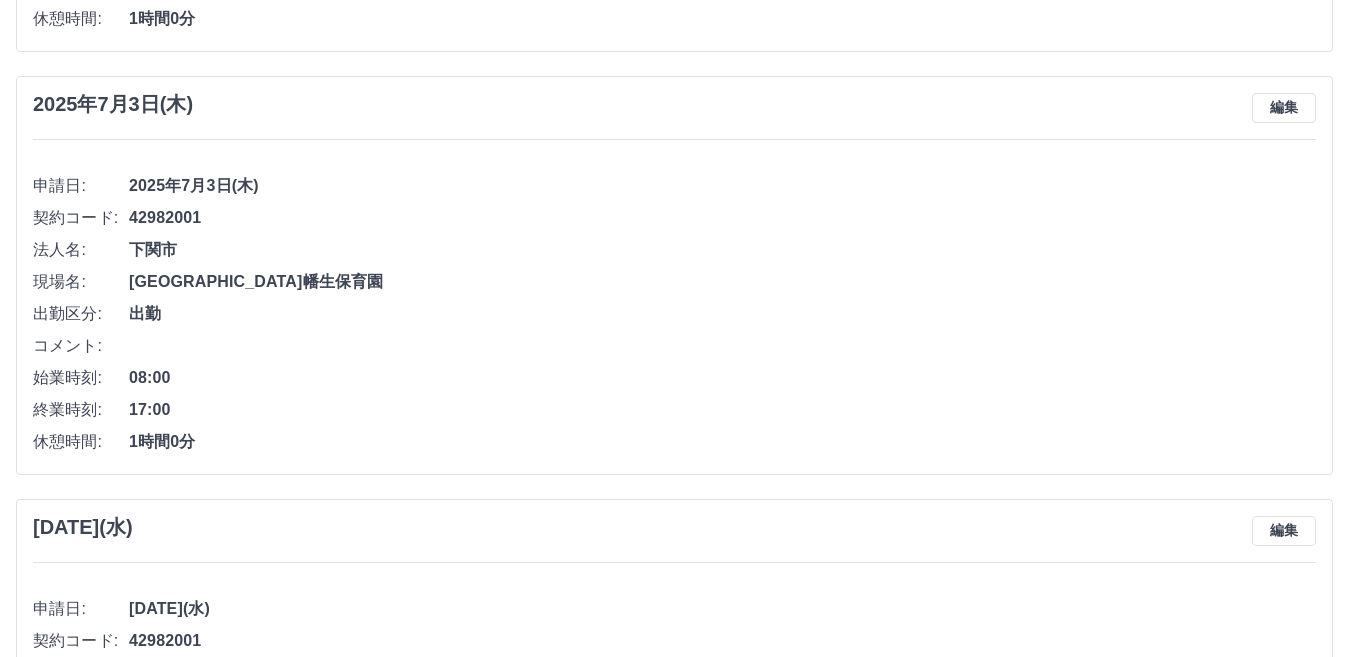 scroll, scrollTop: 507, scrollLeft: 0, axis: vertical 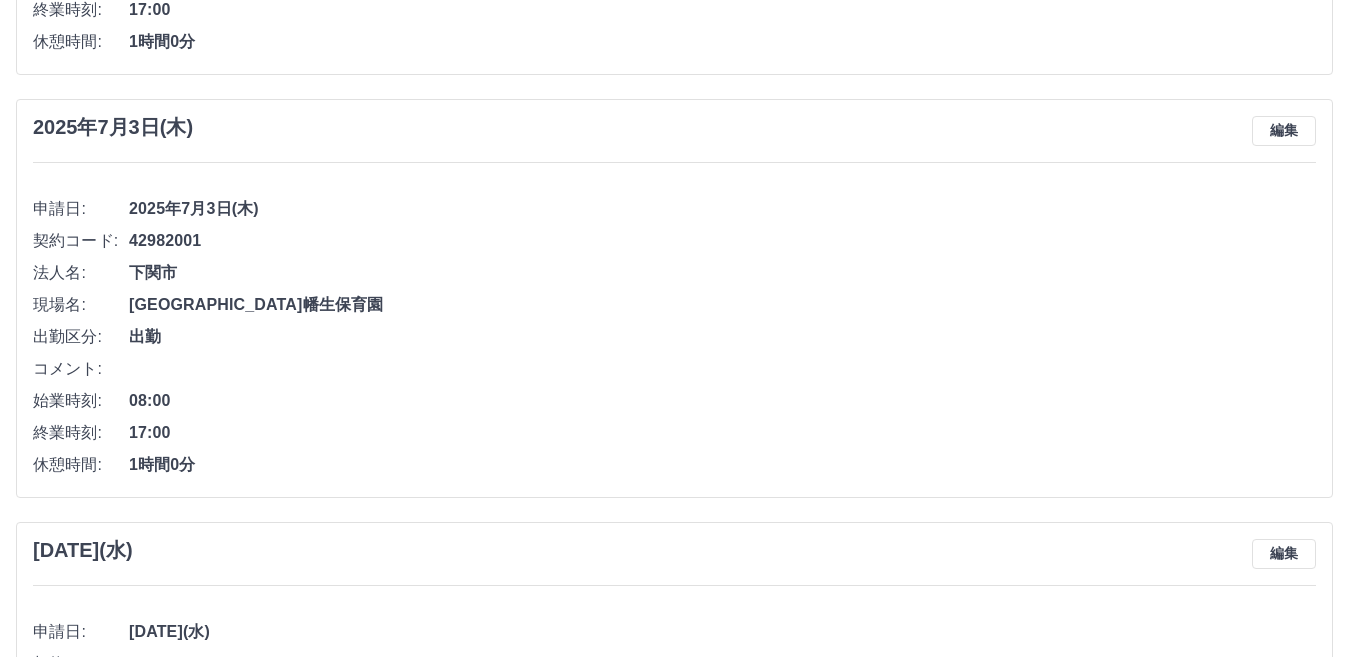 click on "[GEOGRAPHIC_DATA]幡生保育園" at bounding box center [722, 305] 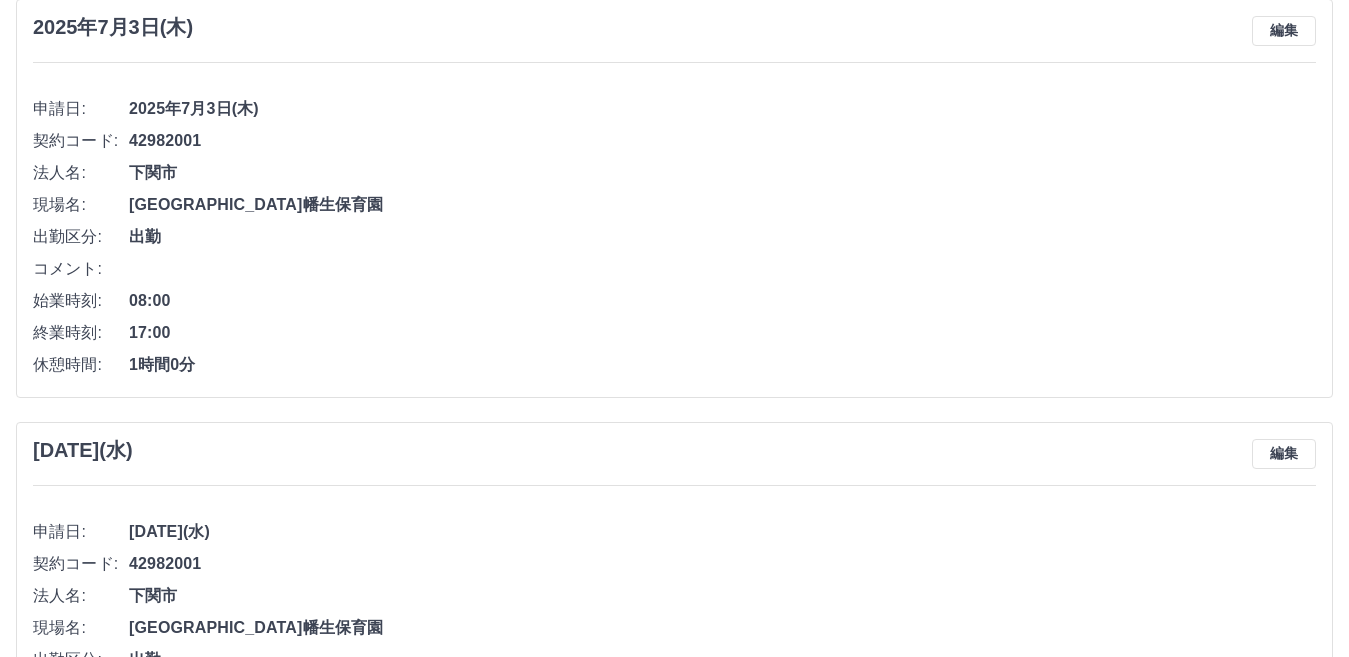 scroll, scrollTop: 0, scrollLeft: 0, axis: both 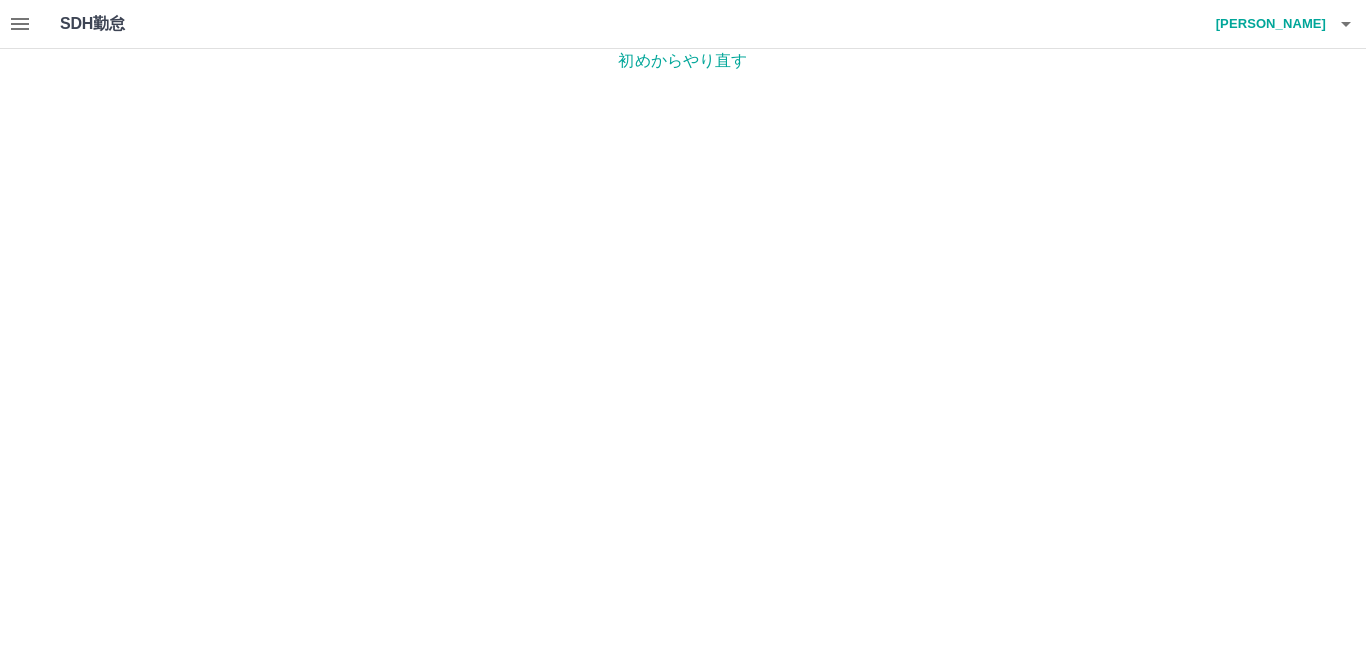 click on "SDH勤怠" at bounding box center [125, 24] 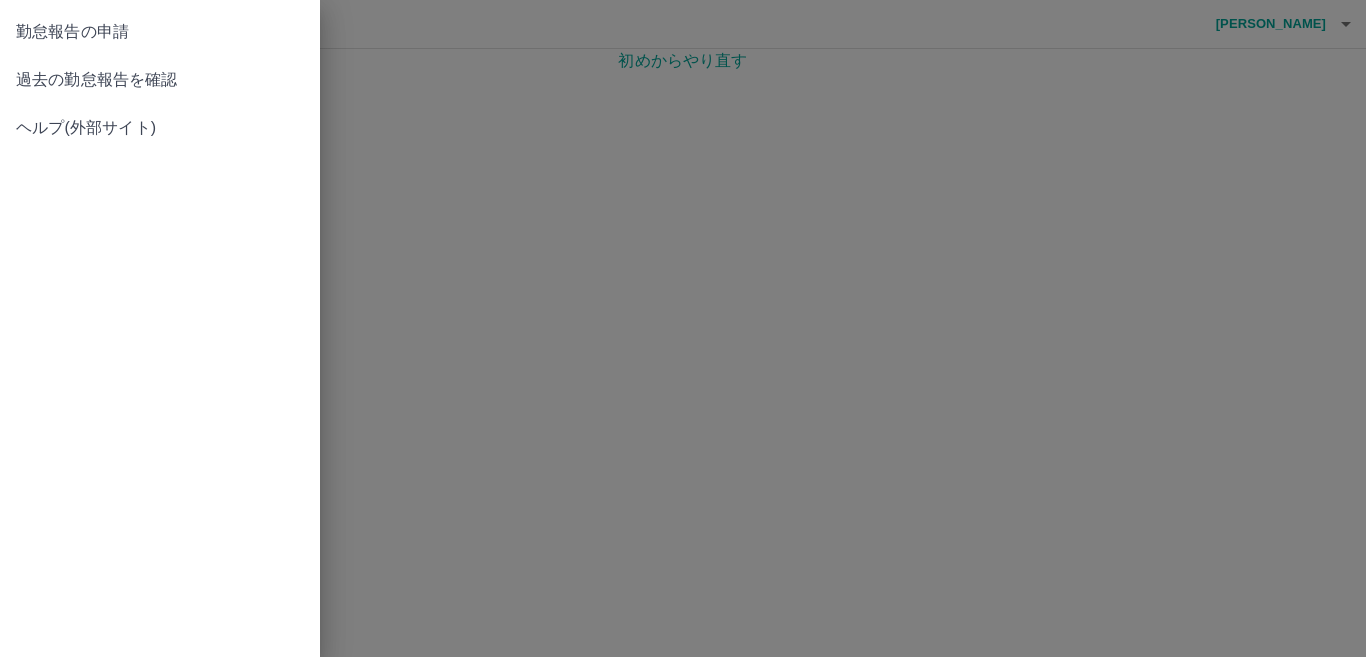 click on "過去の勤怠報告を確認" at bounding box center (160, 80) 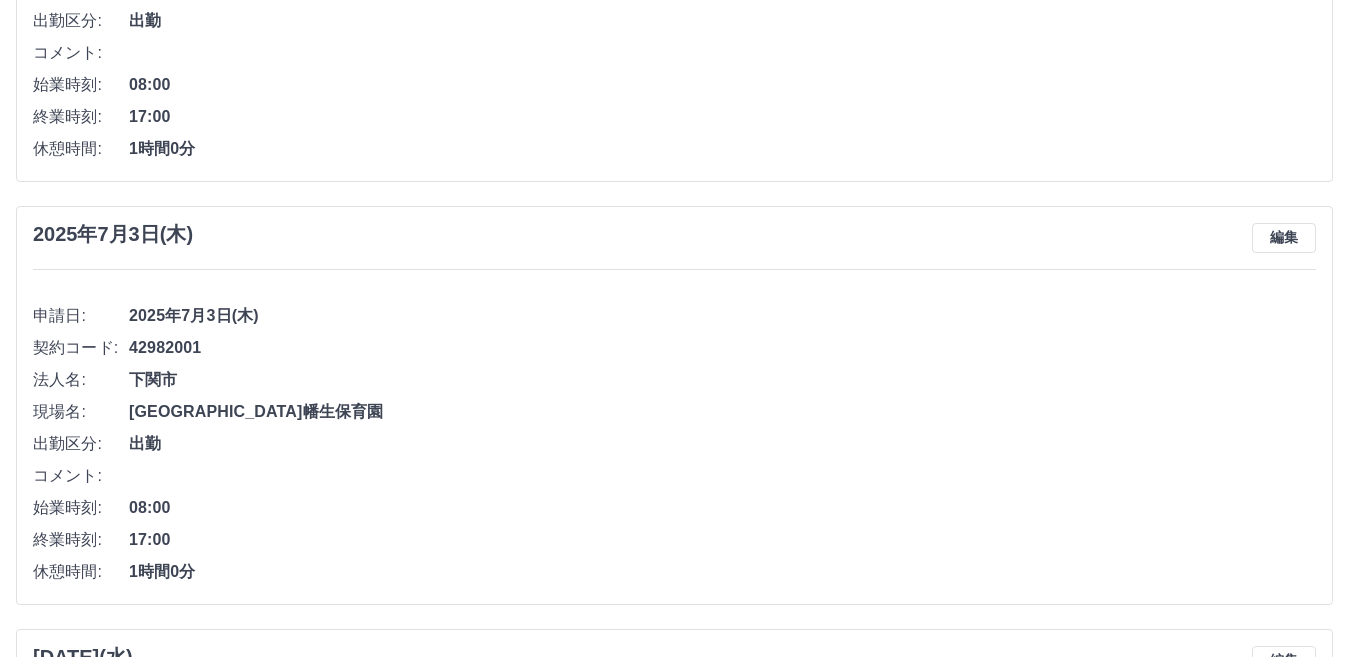 scroll, scrollTop: 500, scrollLeft: 0, axis: vertical 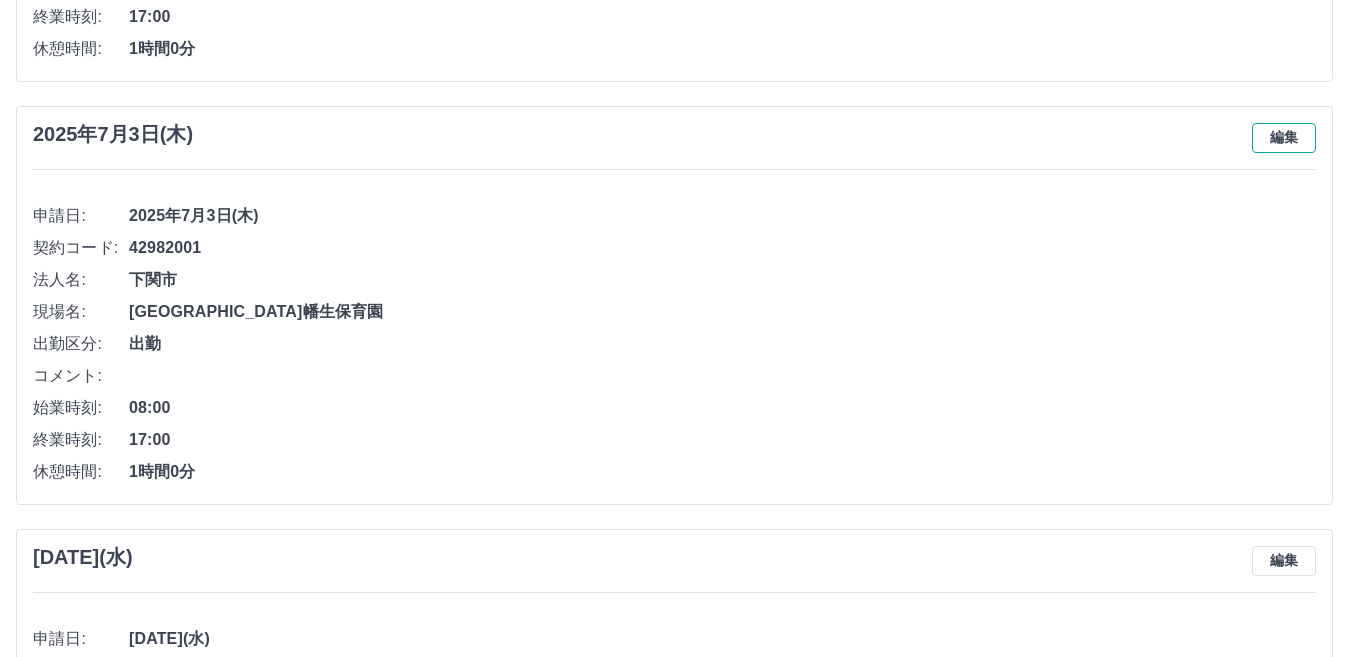 click on "編集" at bounding box center (1284, 138) 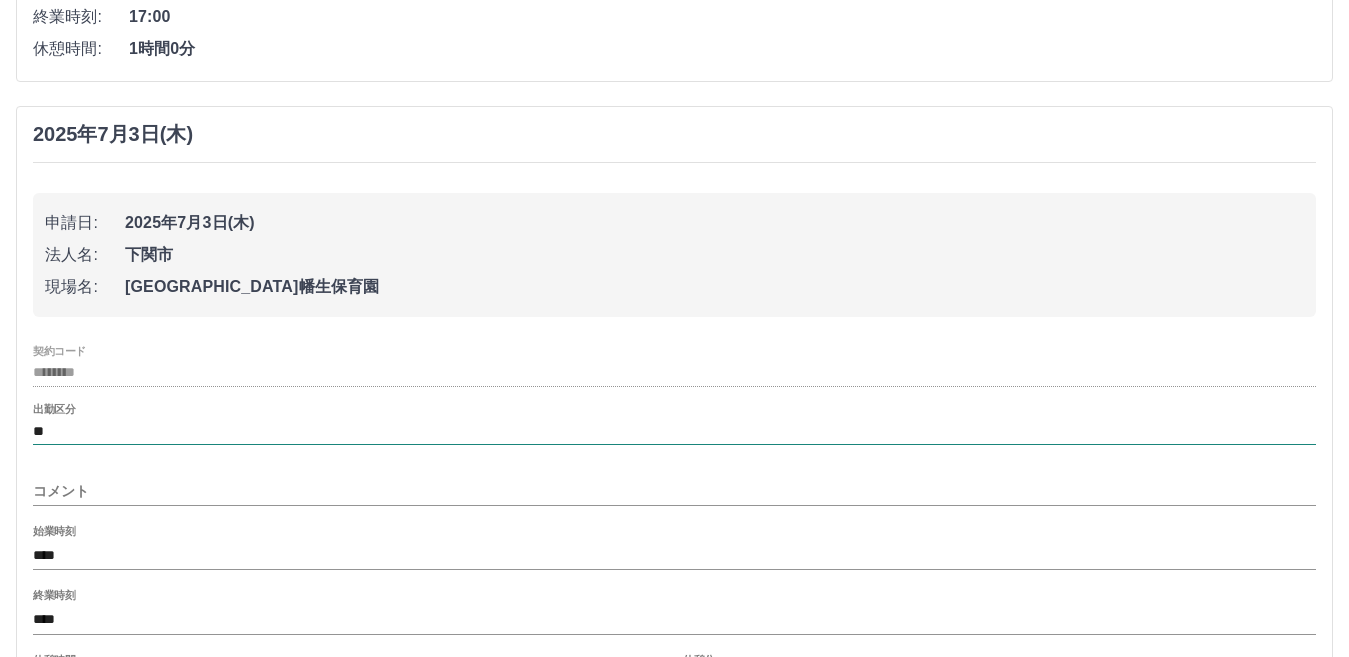 click on "**" at bounding box center (674, 431) 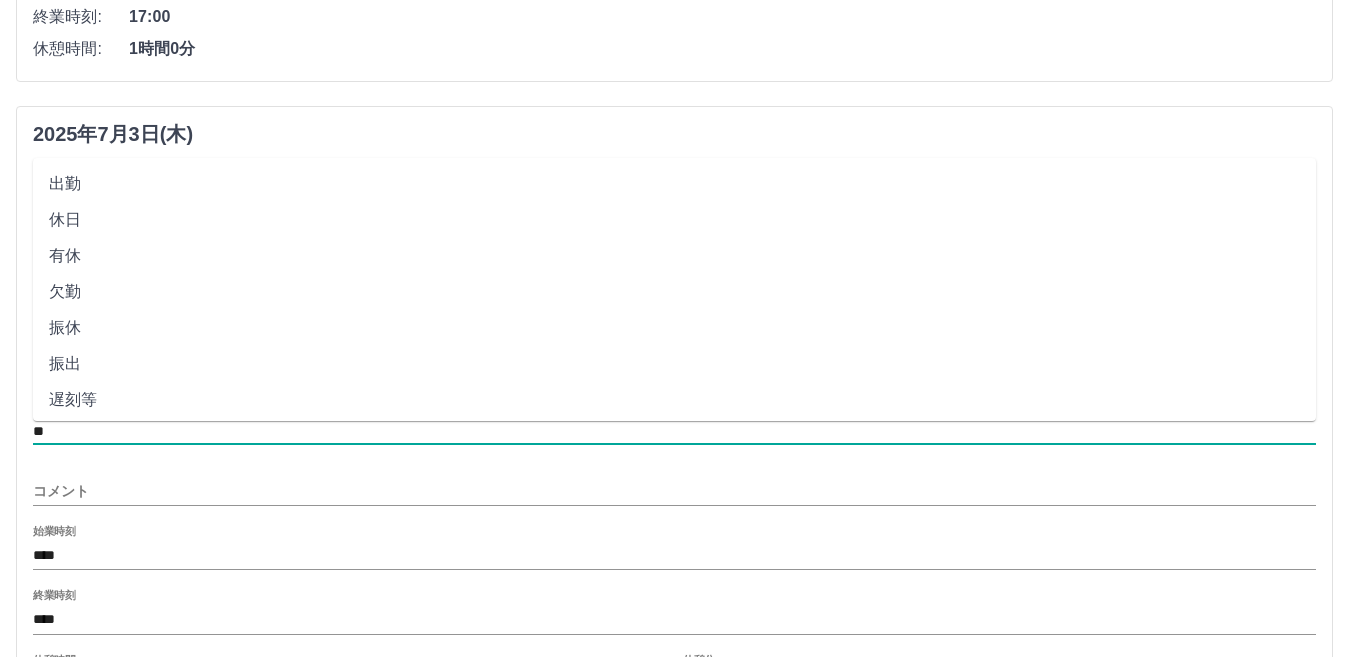 click on "休日" at bounding box center (674, 220) 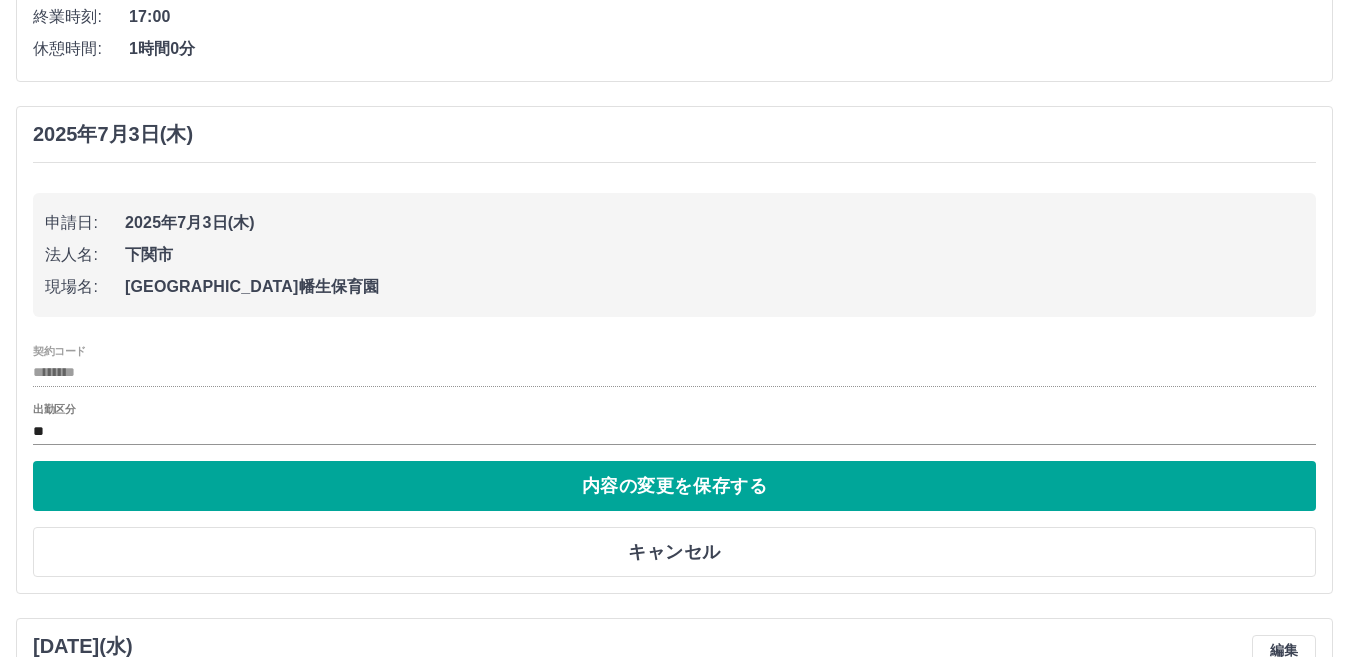 click on "********" at bounding box center (674, 373) 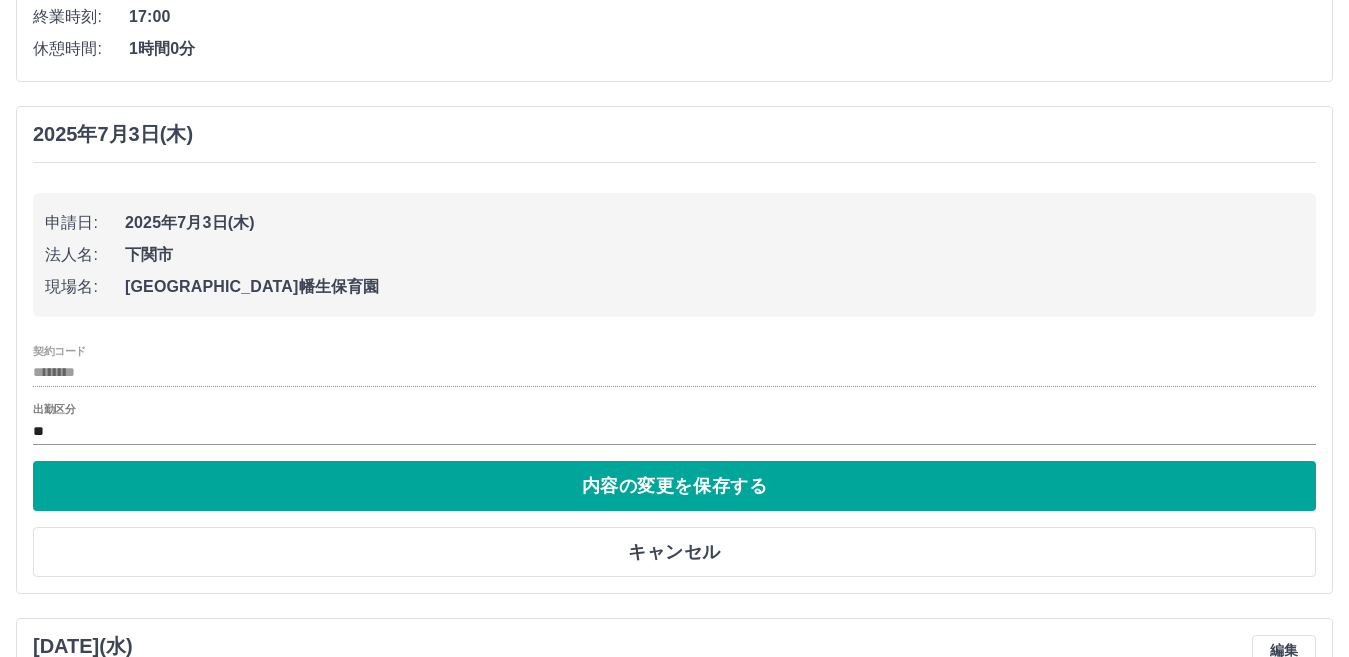 click on "********" at bounding box center (674, 373) 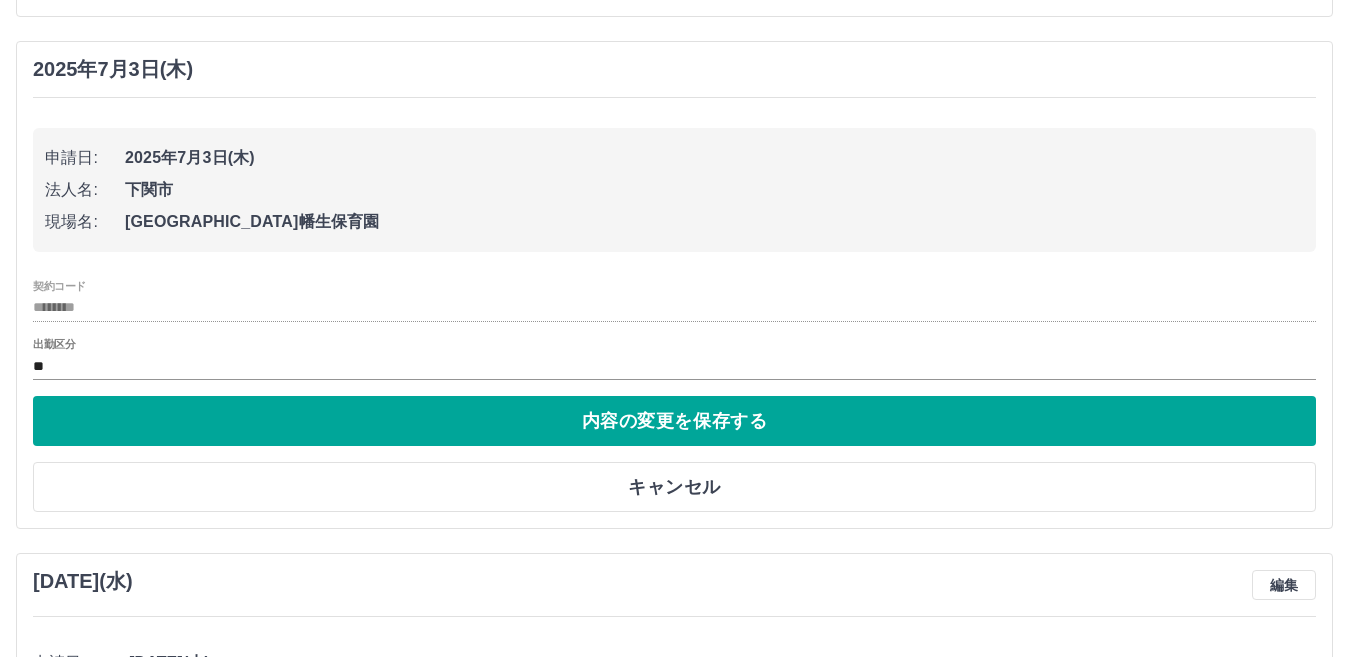 scroll, scrollTop: 600, scrollLeft: 0, axis: vertical 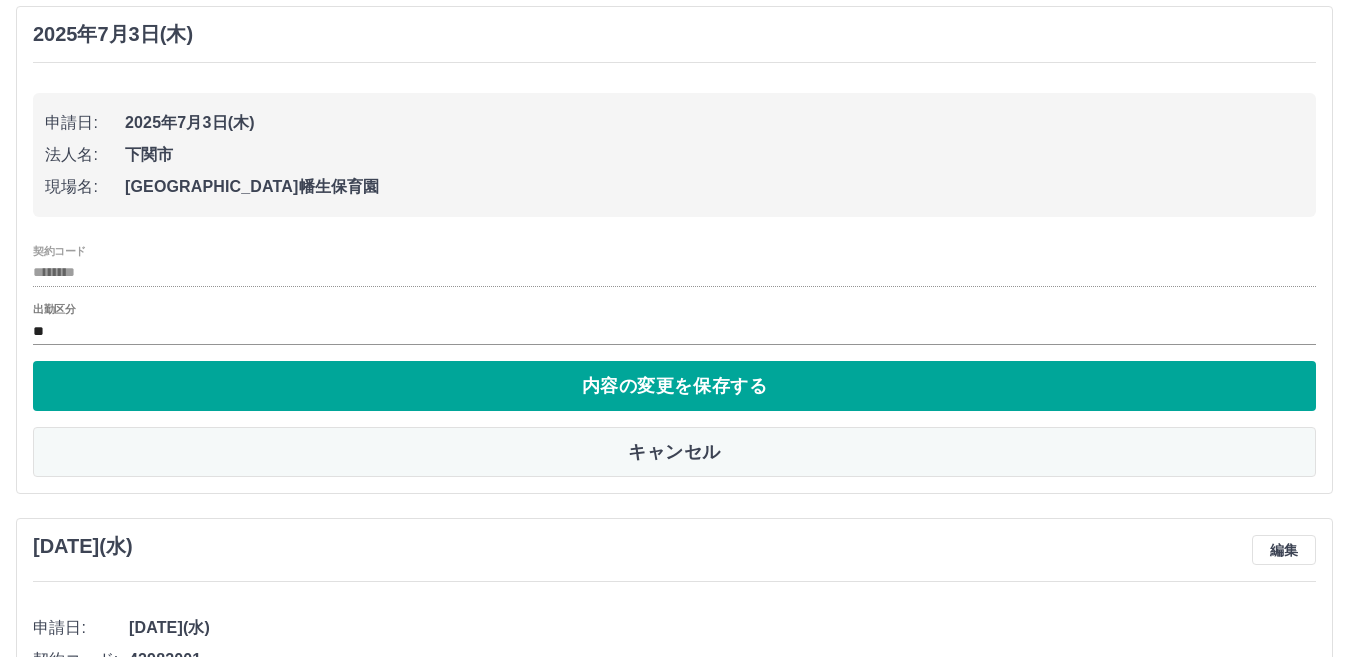 click on "キャンセル" at bounding box center [674, 452] 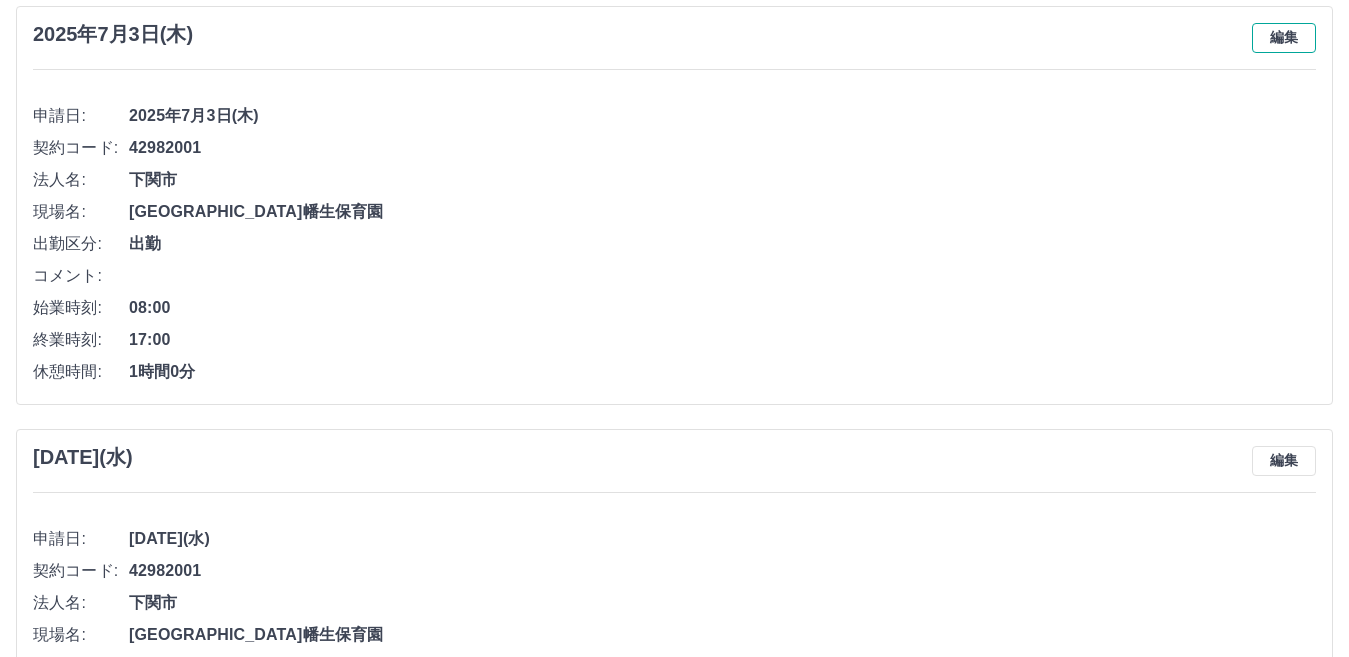 click on "編集" at bounding box center (1284, 38) 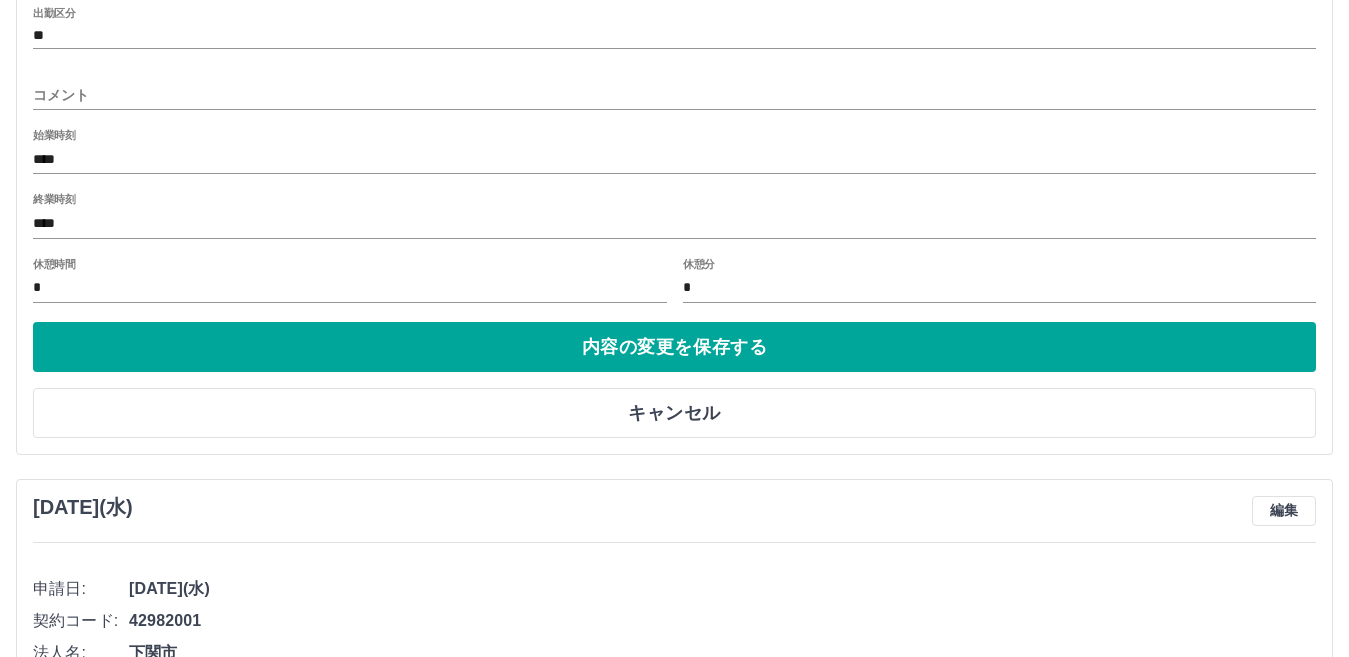 scroll, scrollTop: 900, scrollLeft: 0, axis: vertical 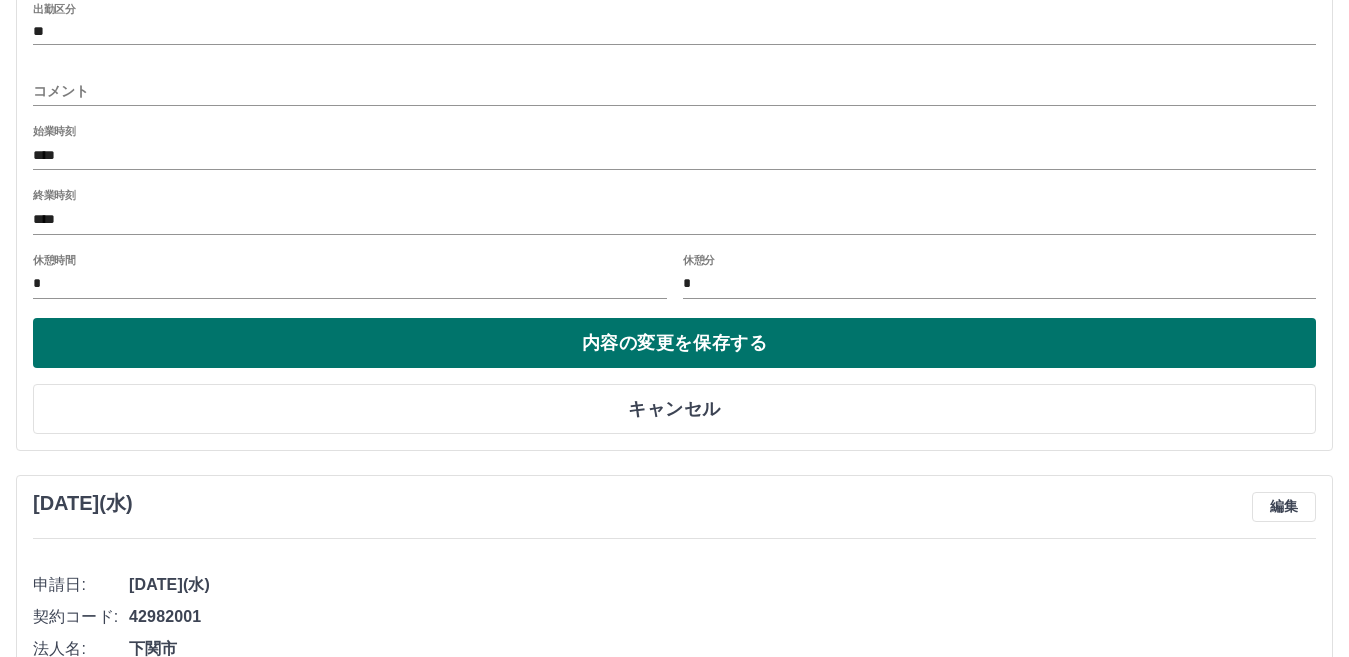 click on "内容の変更を保存する" at bounding box center (674, 343) 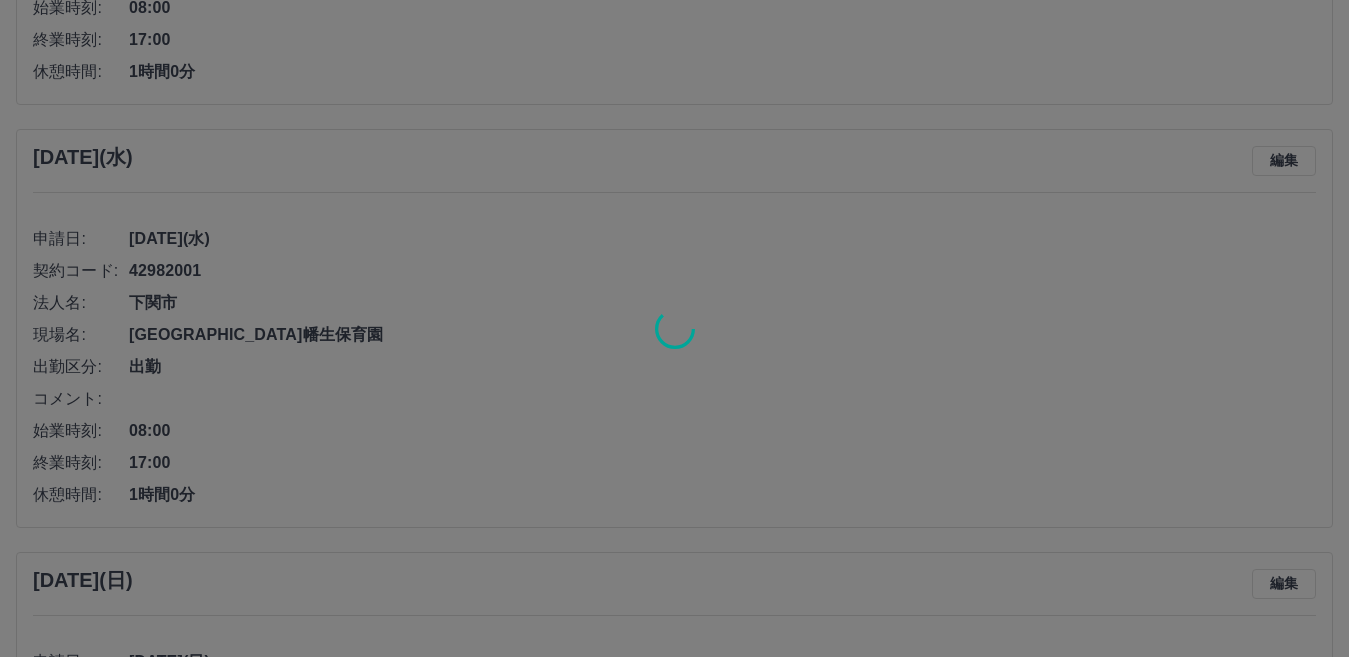 scroll, scrollTop: 907, scrollLeft: 0, axis: vertical 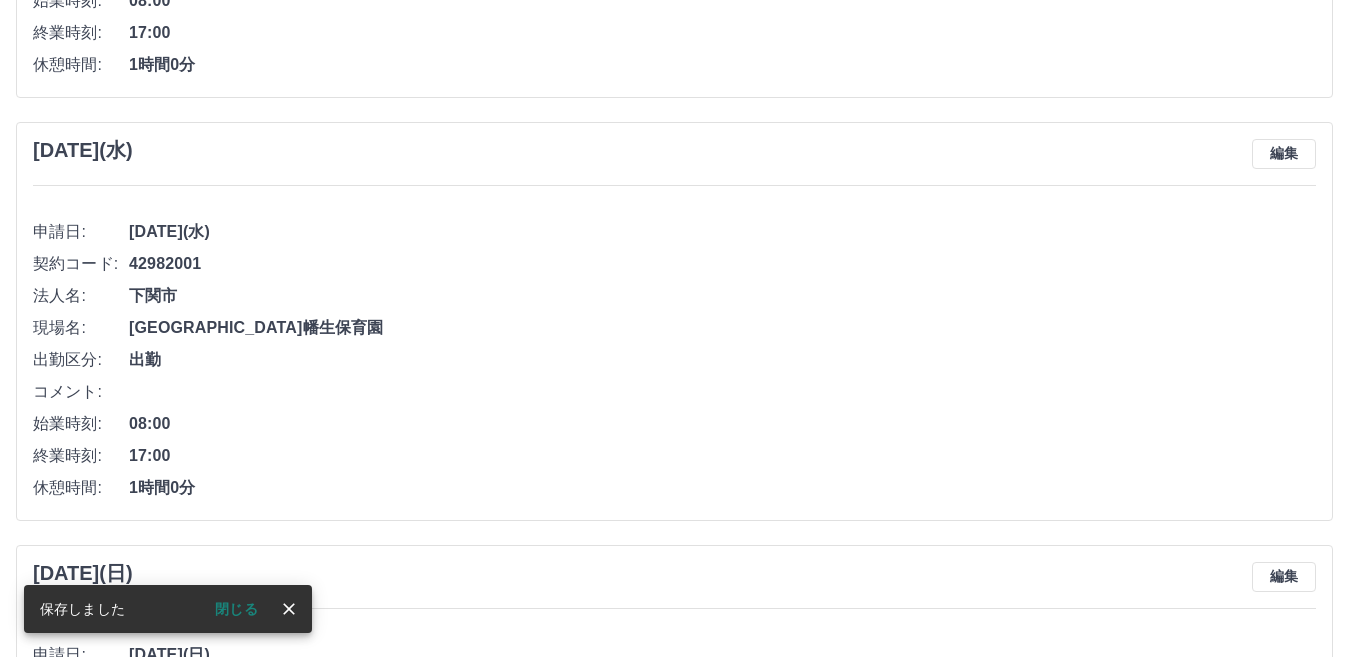 click on "閉じる" at bounding box center (236, 609) 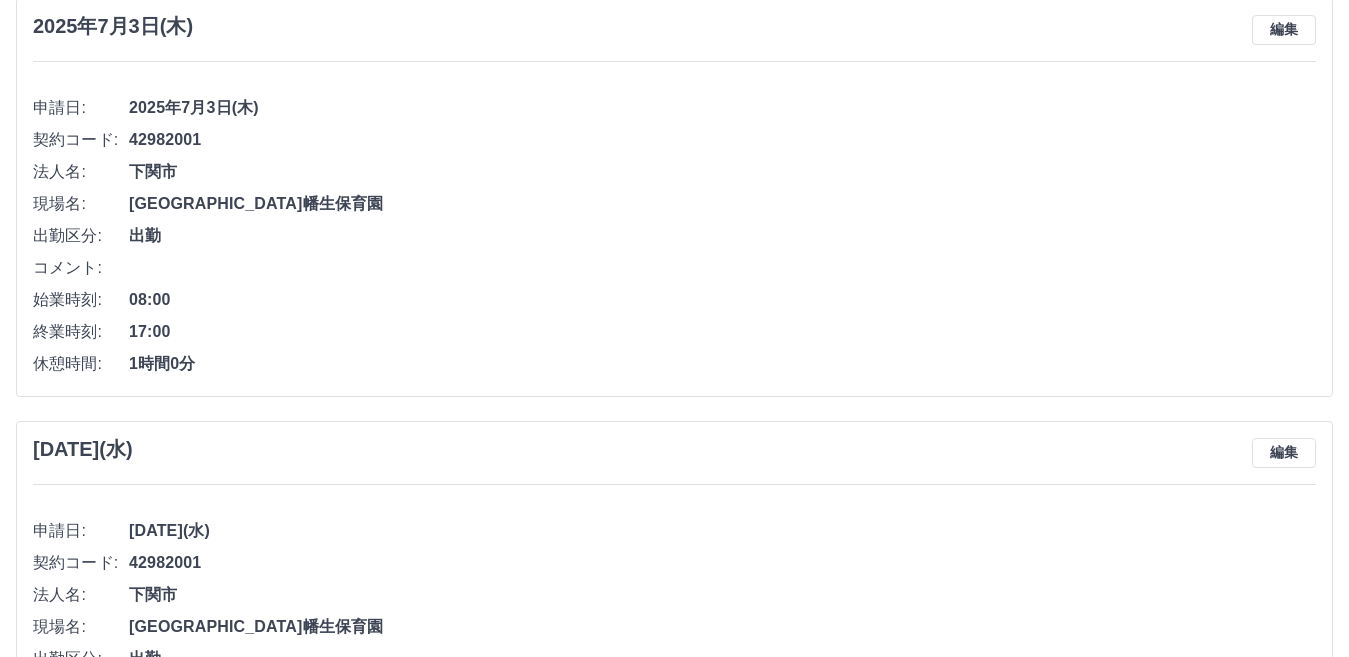 scroll, scrollTop: 607, scrollLeft: 0, axis: vertical 